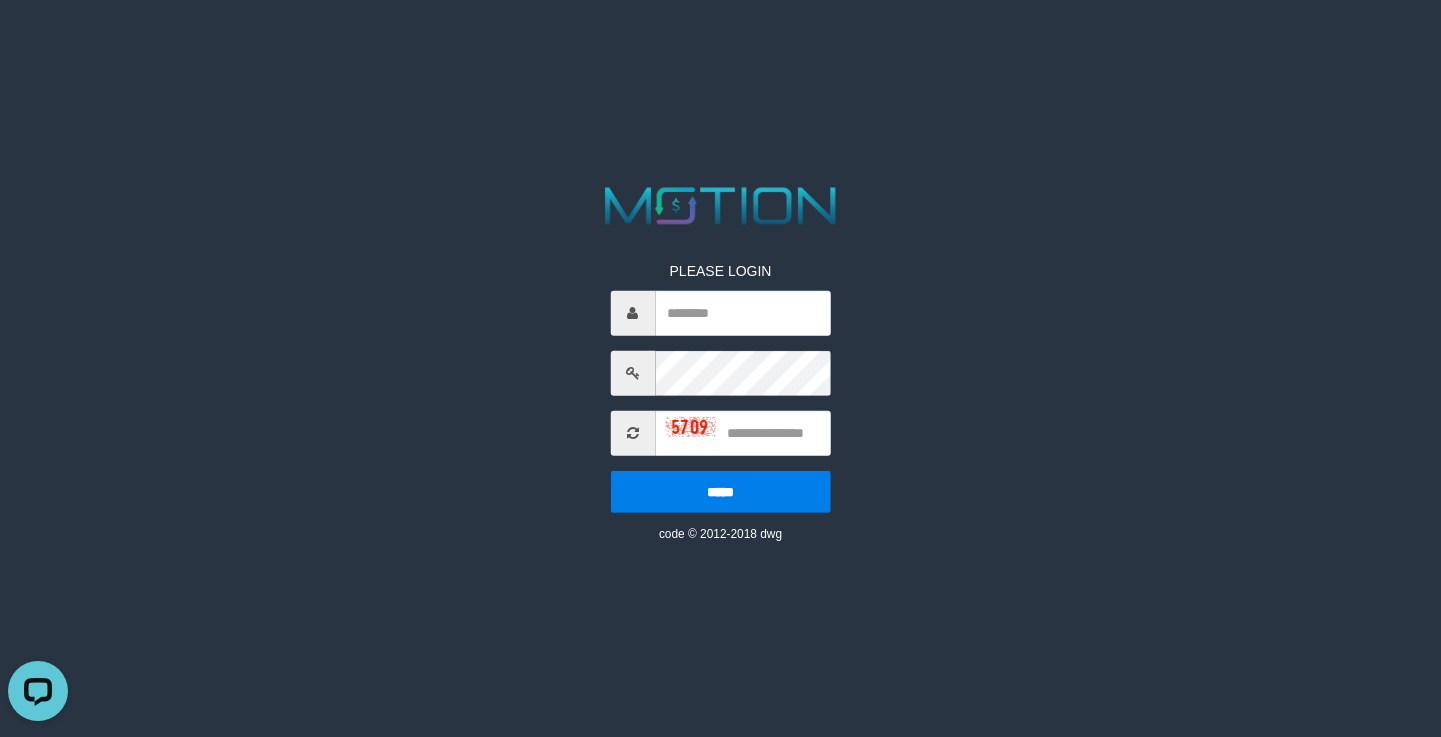 scroll, scrollTop: 0, scrollLeft: 0, axis: both 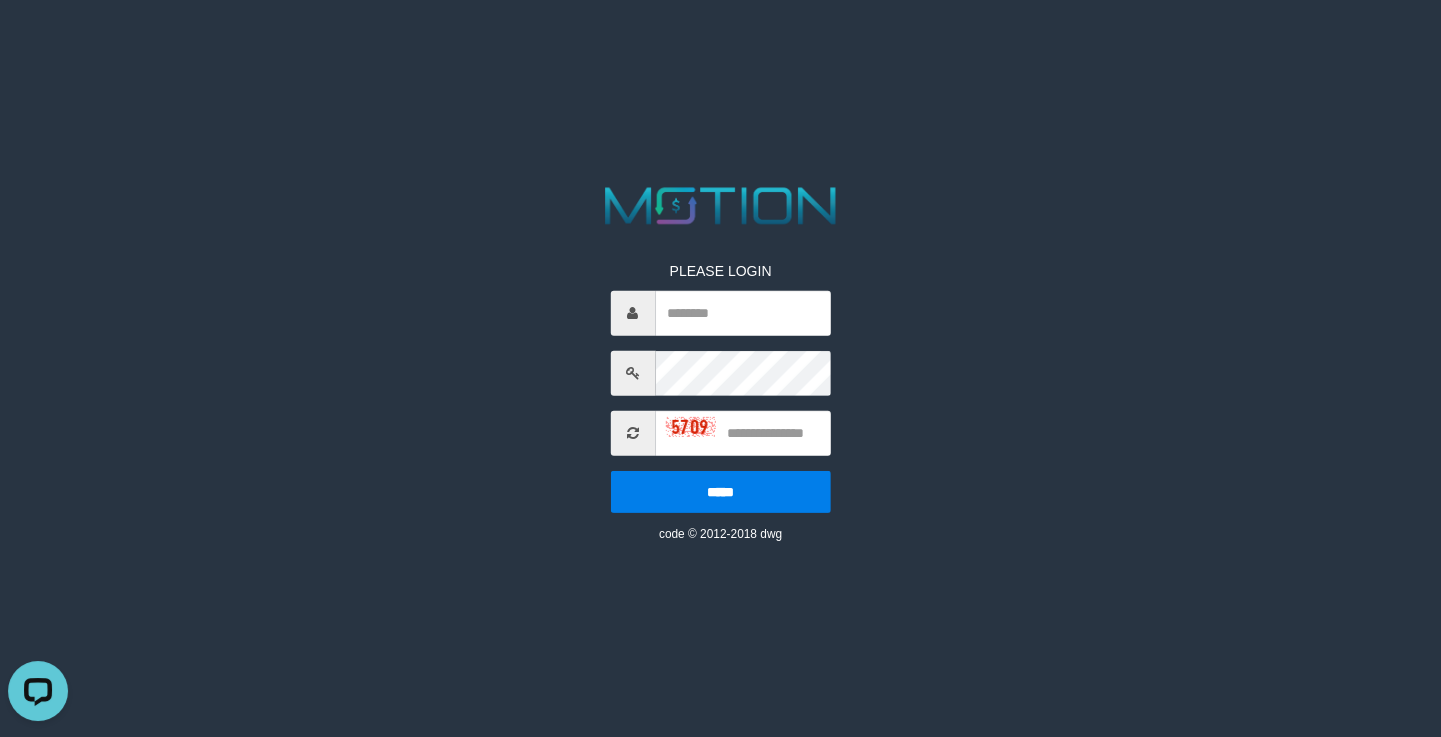 click at bounding box center (720, 206) 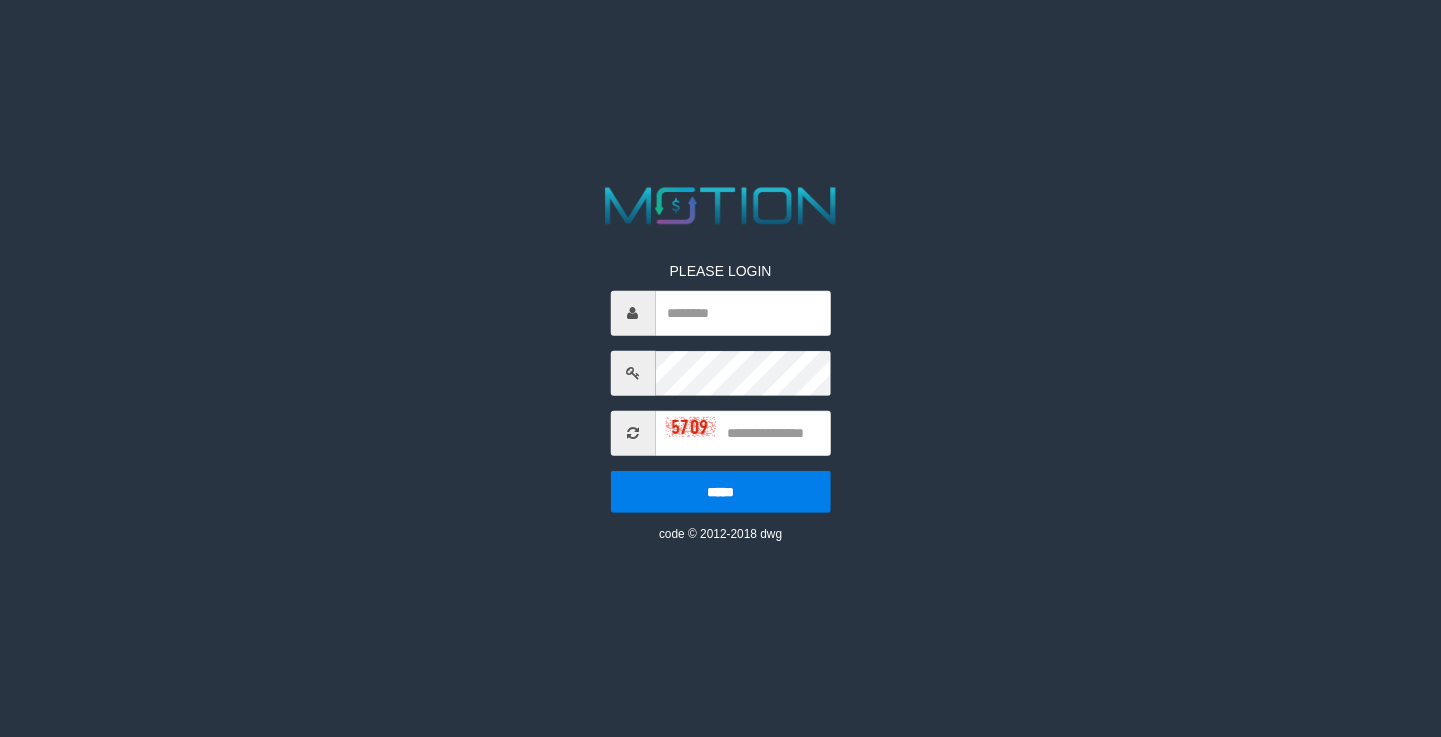 scroll, scrollTop: 0, scrollLeft: 0, axis: both 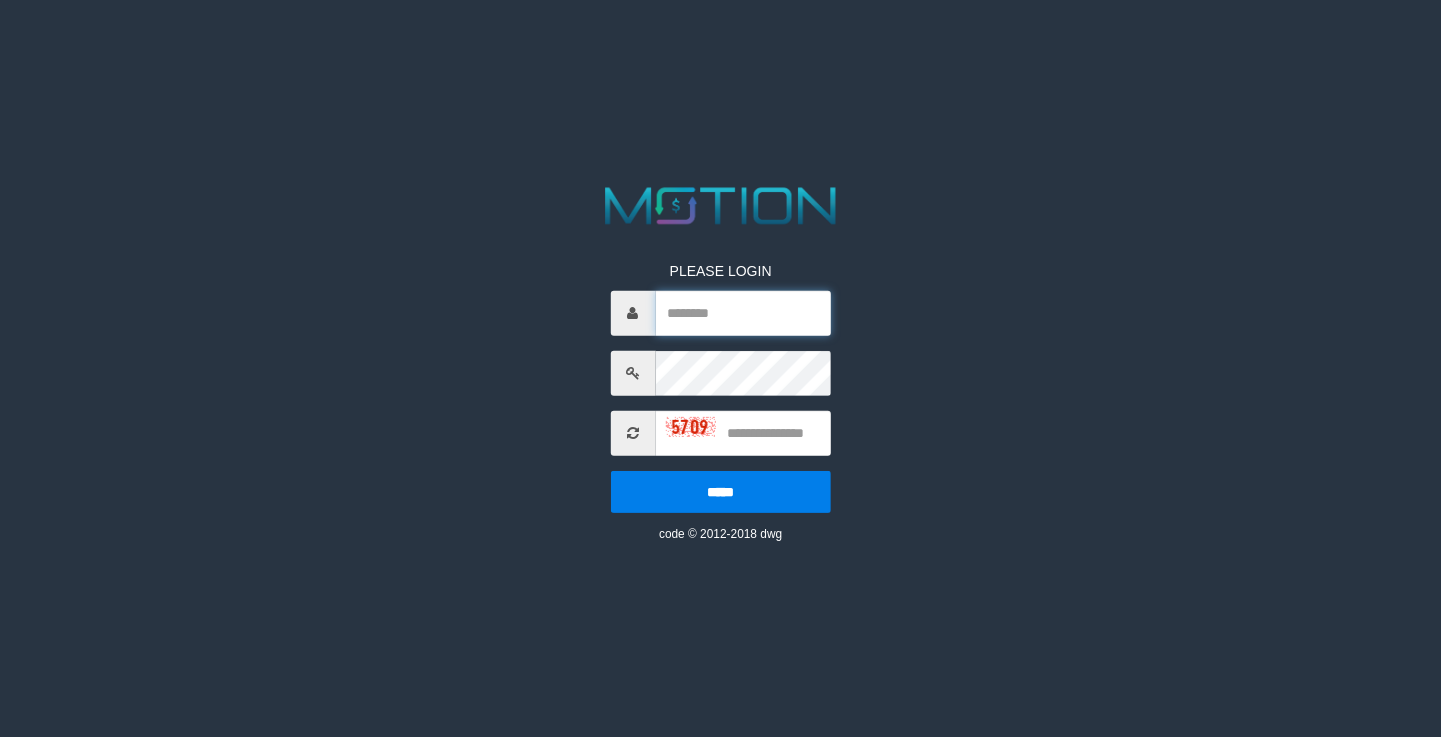 click at bounding box center [742, 313] 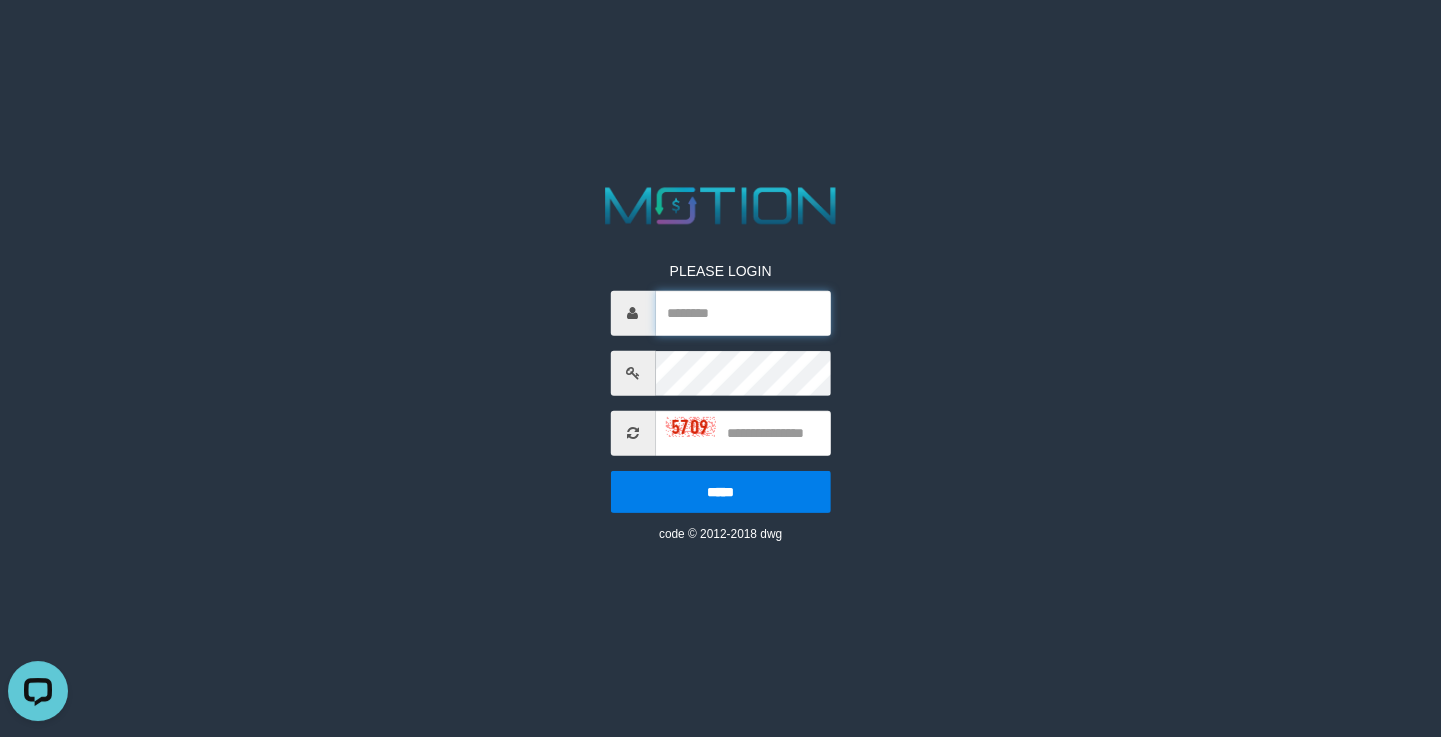 scroll, scrollTop: 0, scrollLeft: 0, axis: both 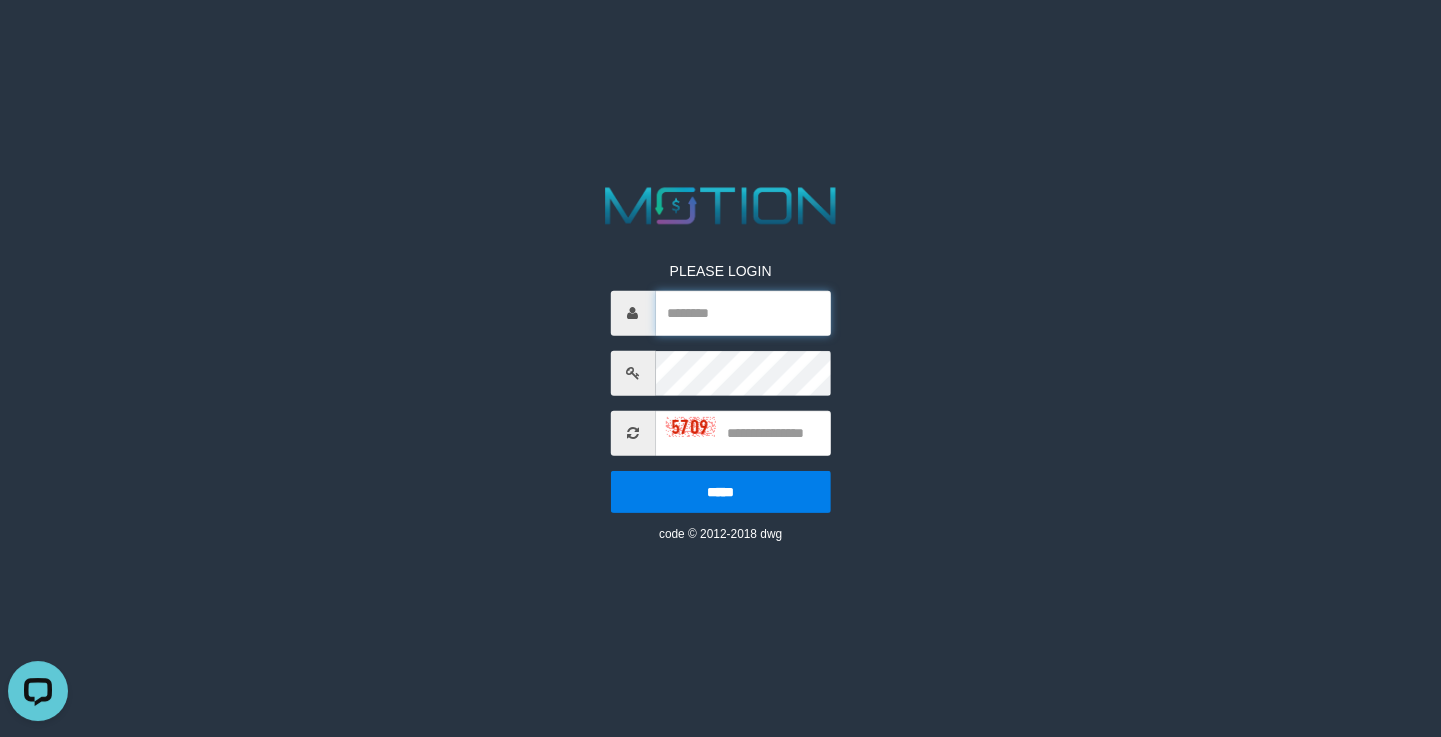 click at bounding box center (742, 313) 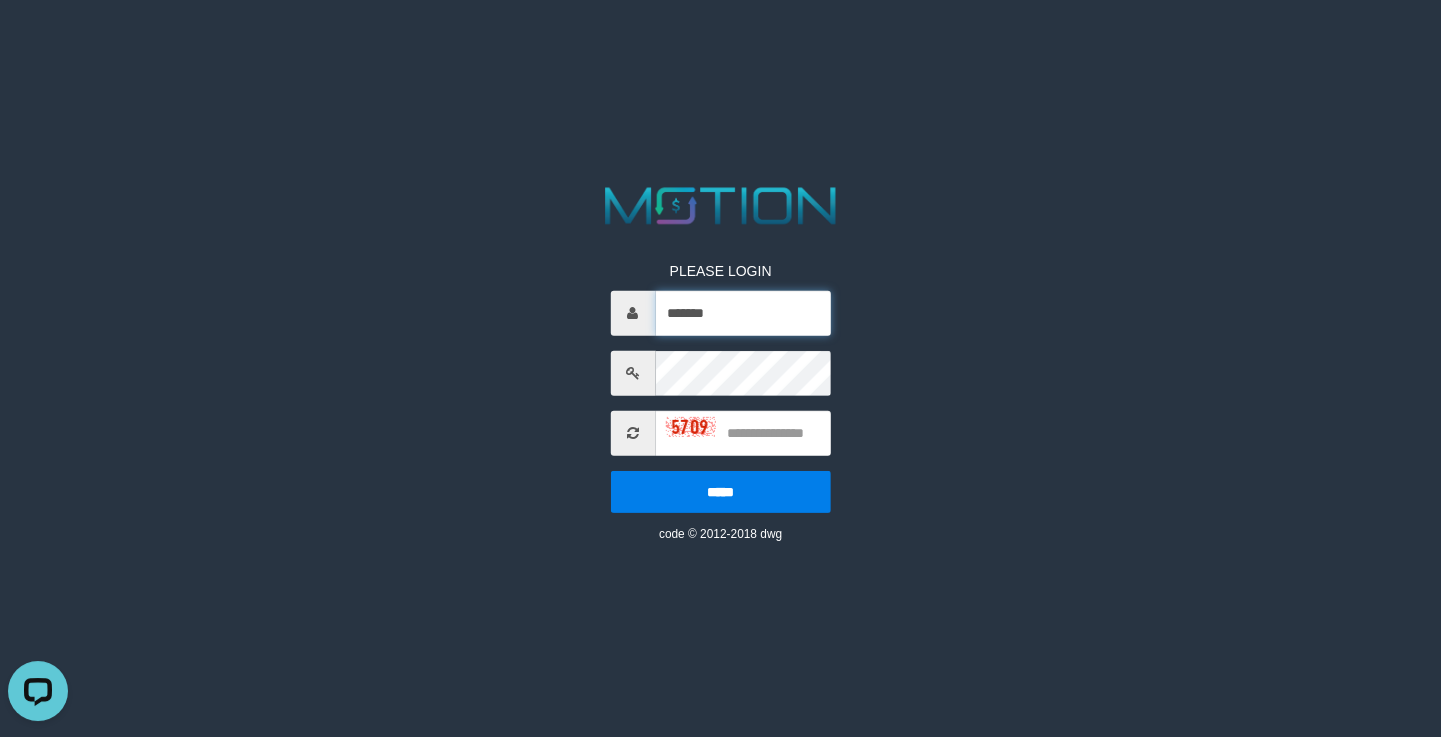 type on "*******" 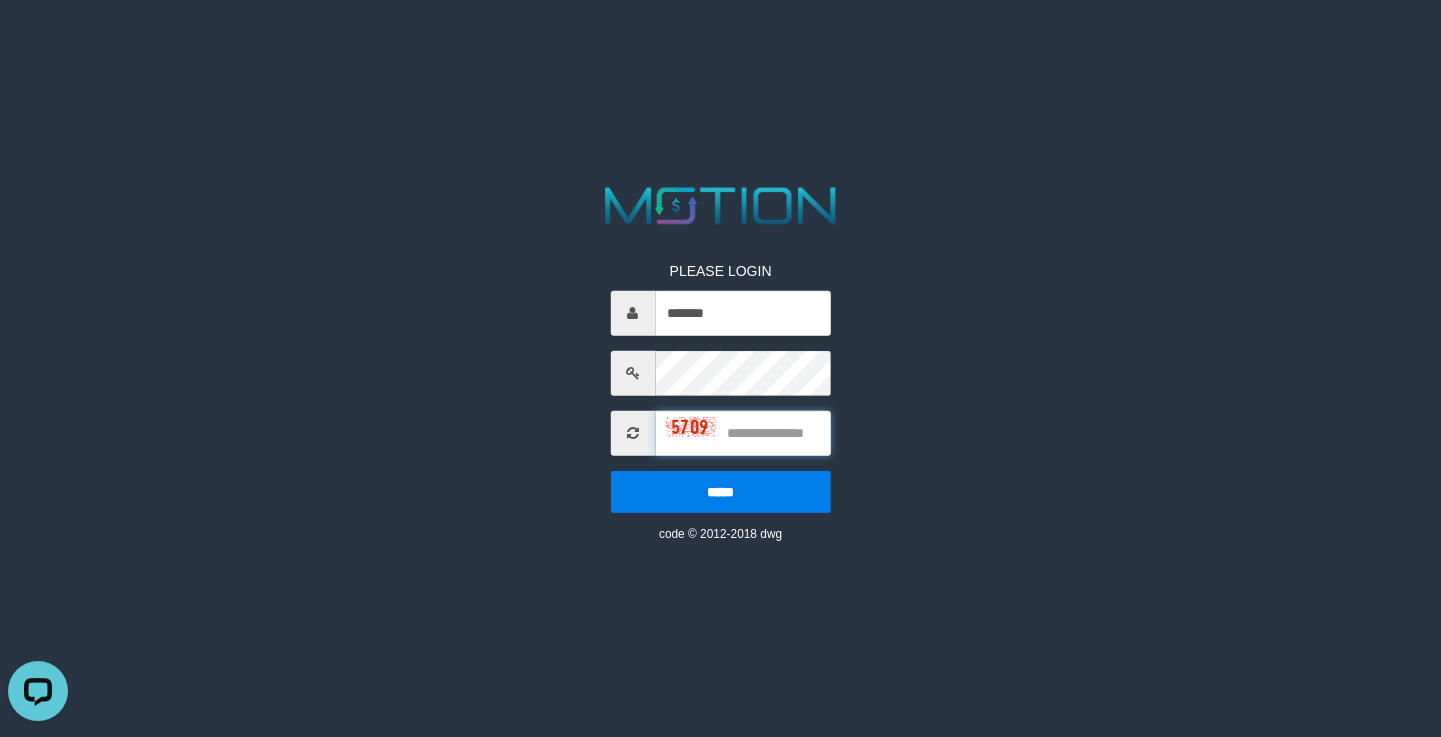click at bounding box center (742, 433) 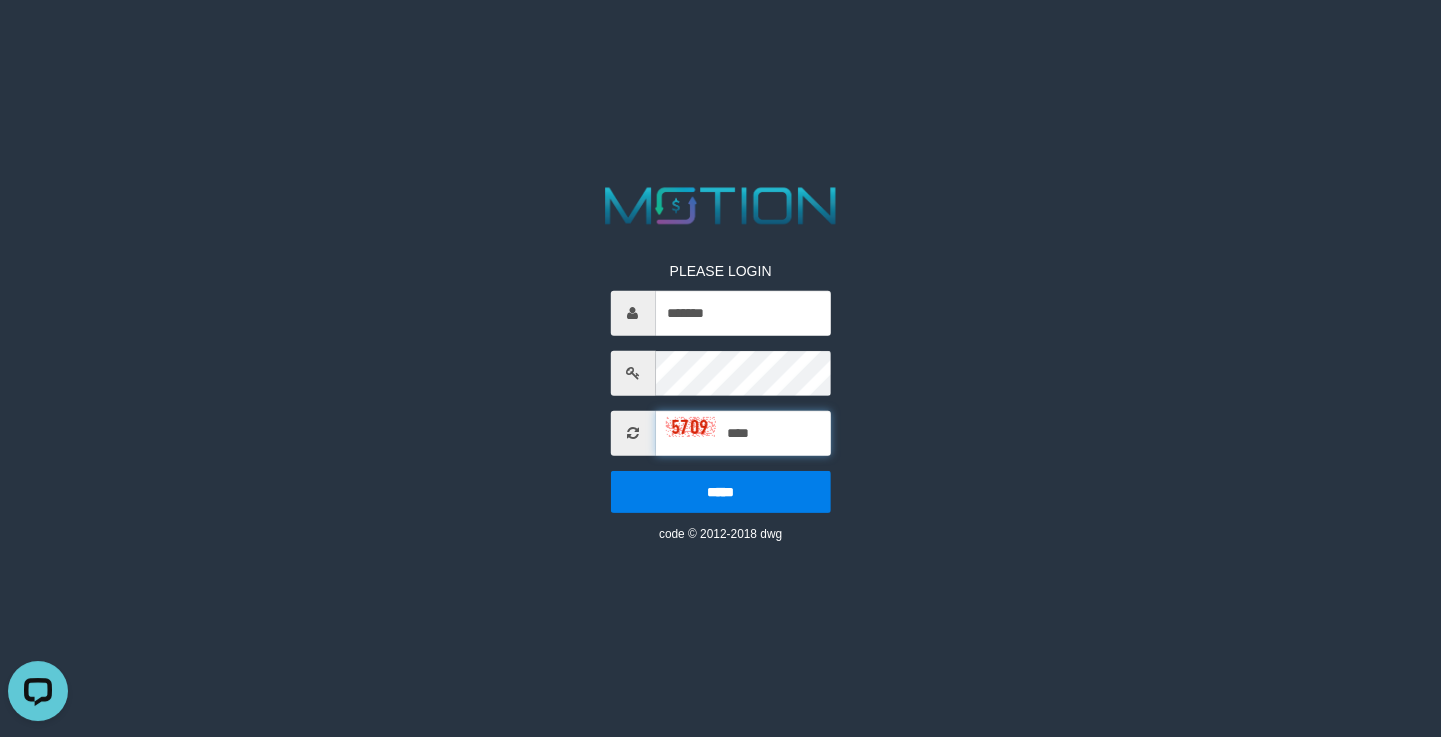 type on "****" 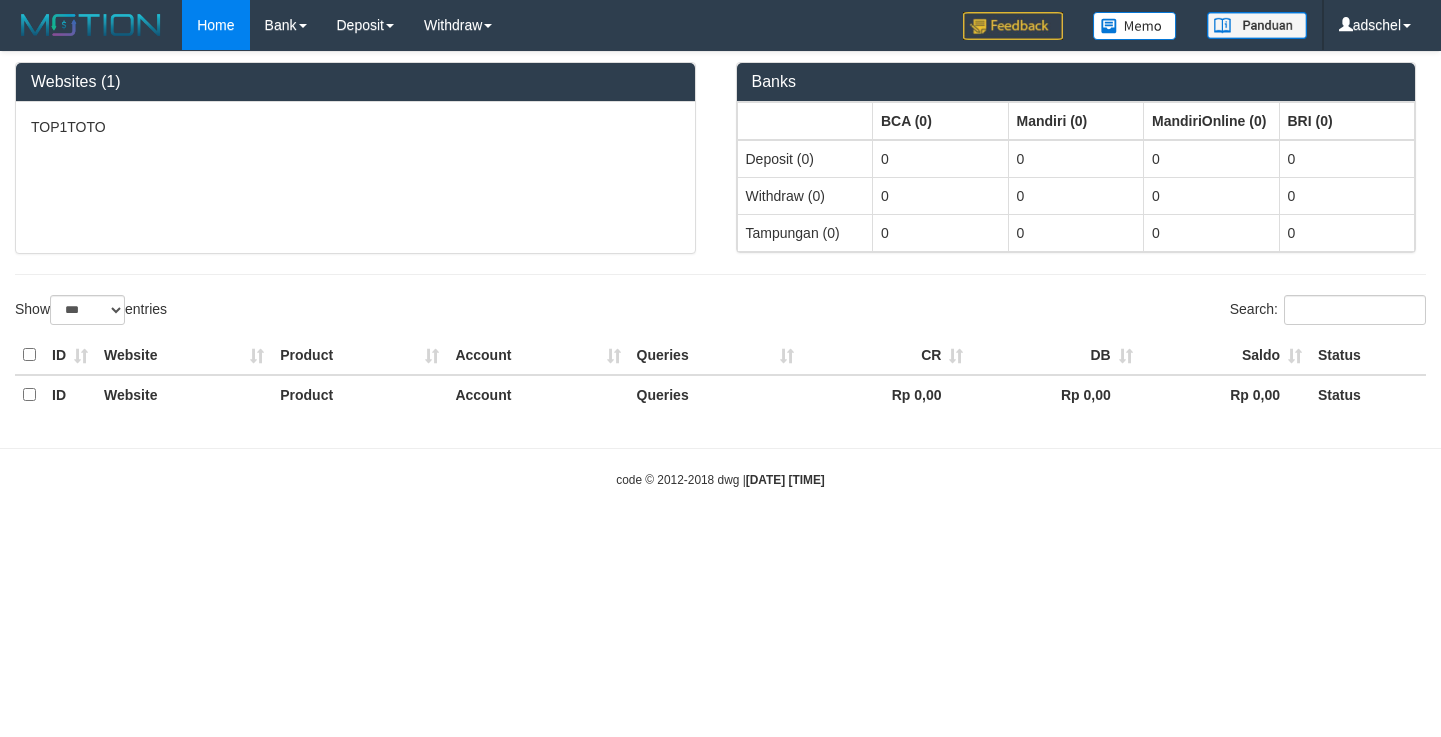 select on "***" 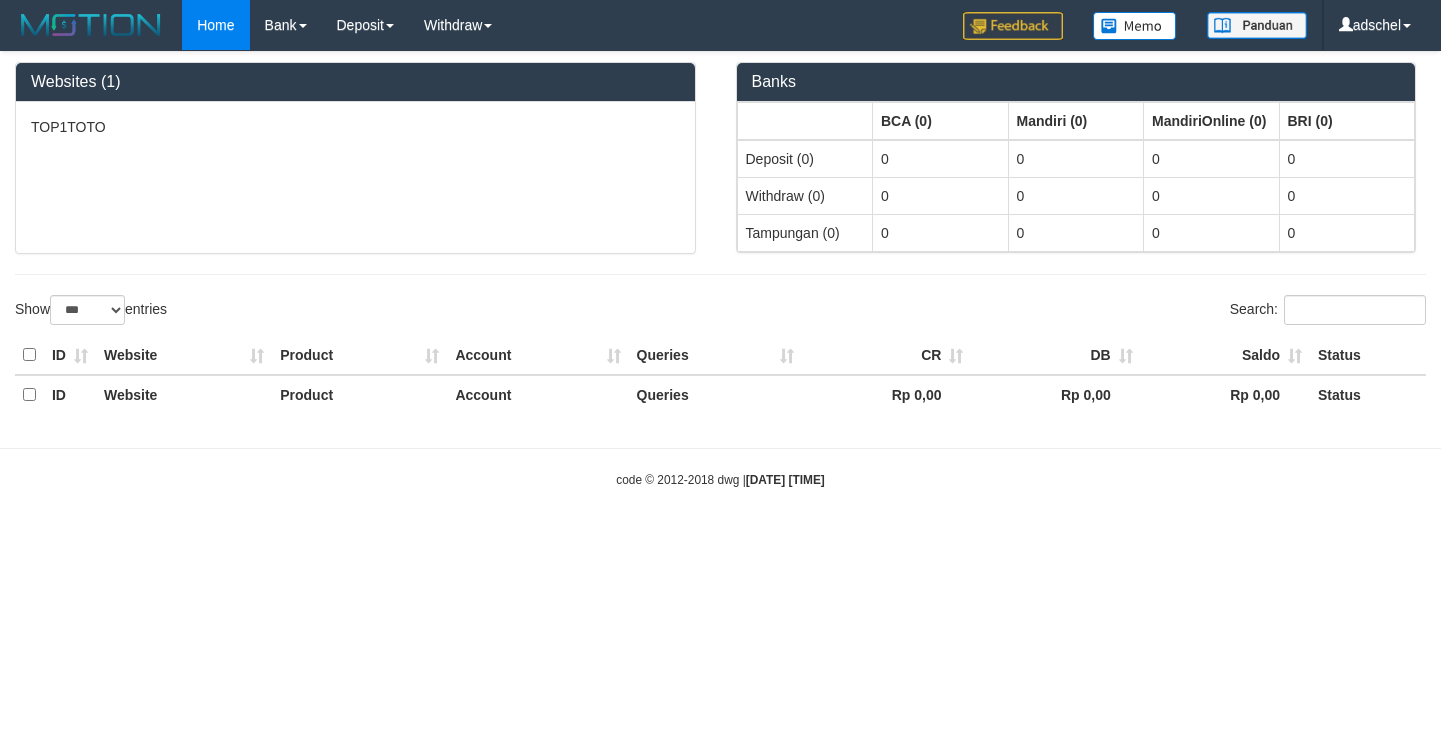 scroll, scrollTop: 0, scrollLeft: 0, axis: both 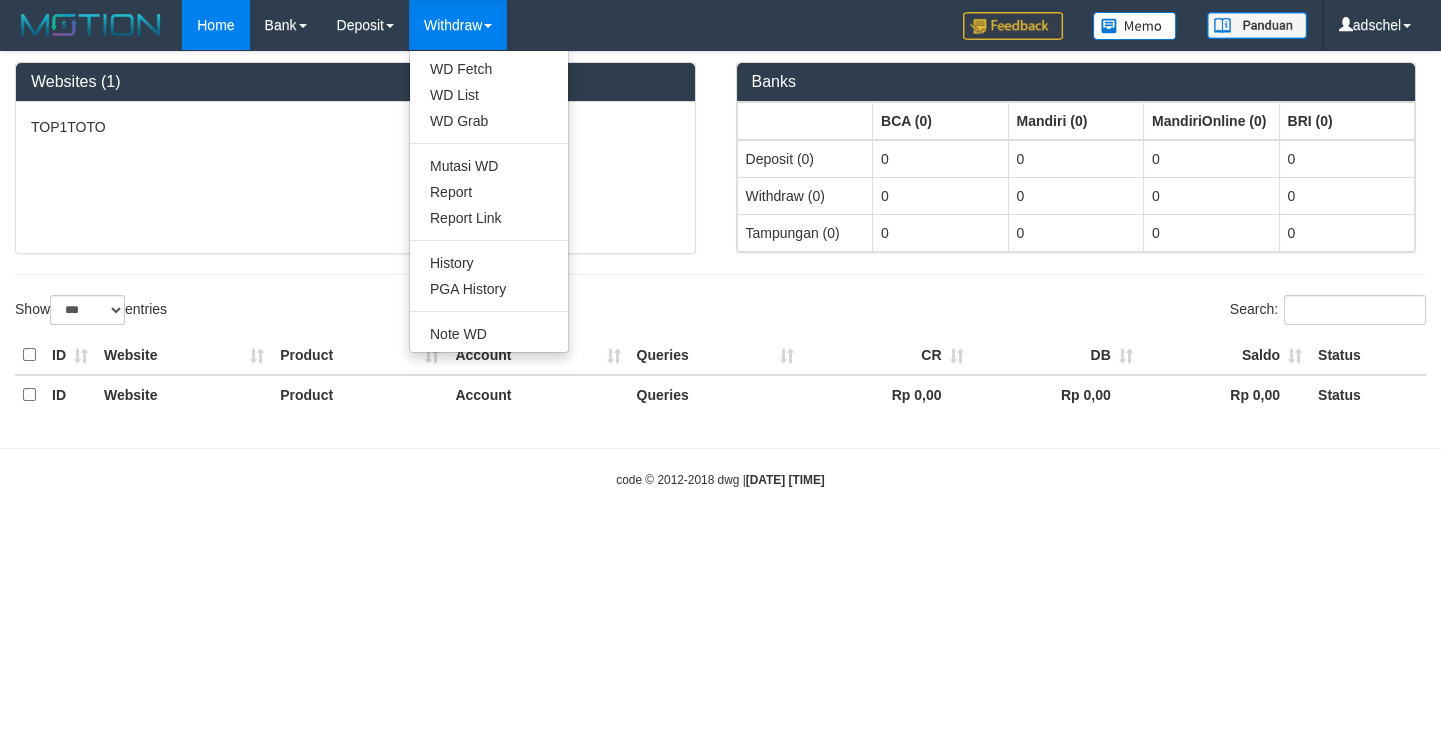 click on "Withdraw" at bounding box center [458, 25] 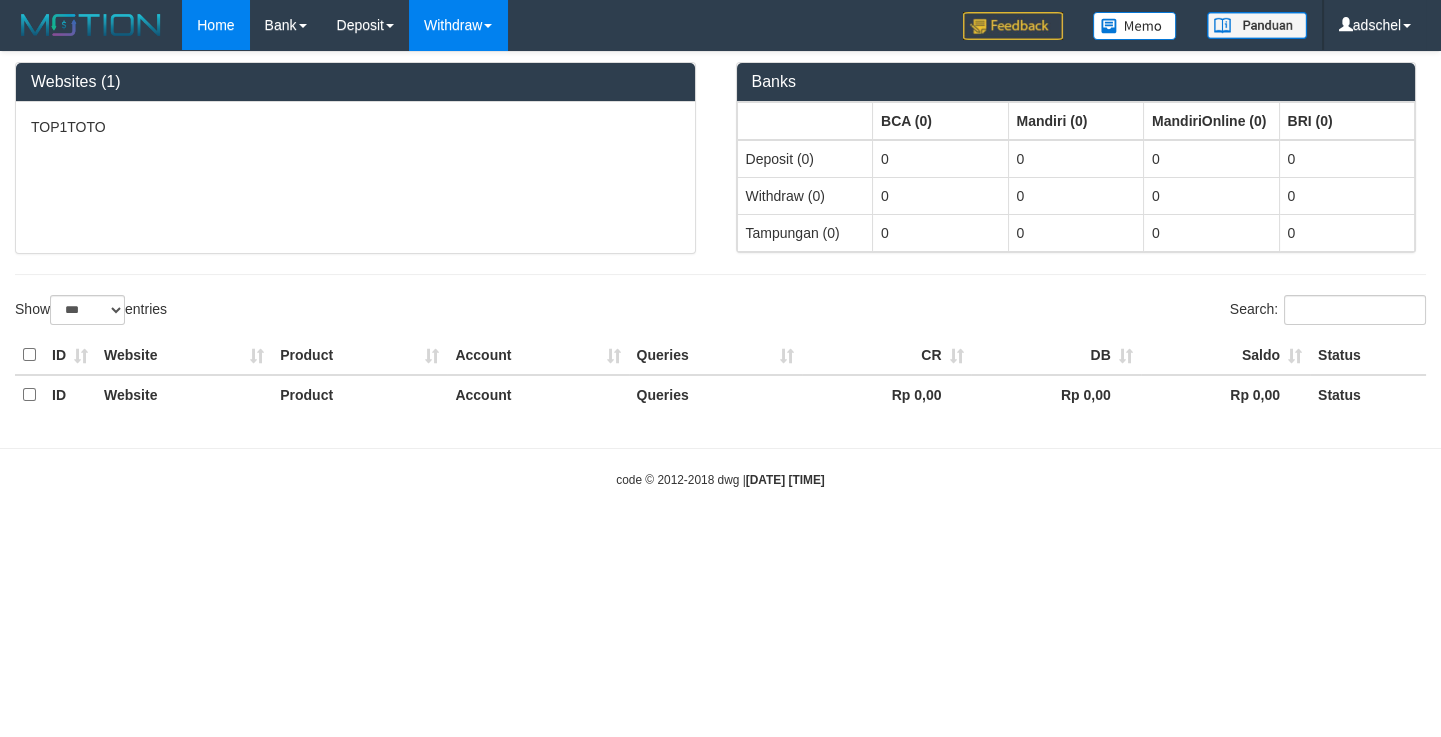 click on "Withdraw" at bounding box center (458, 25) 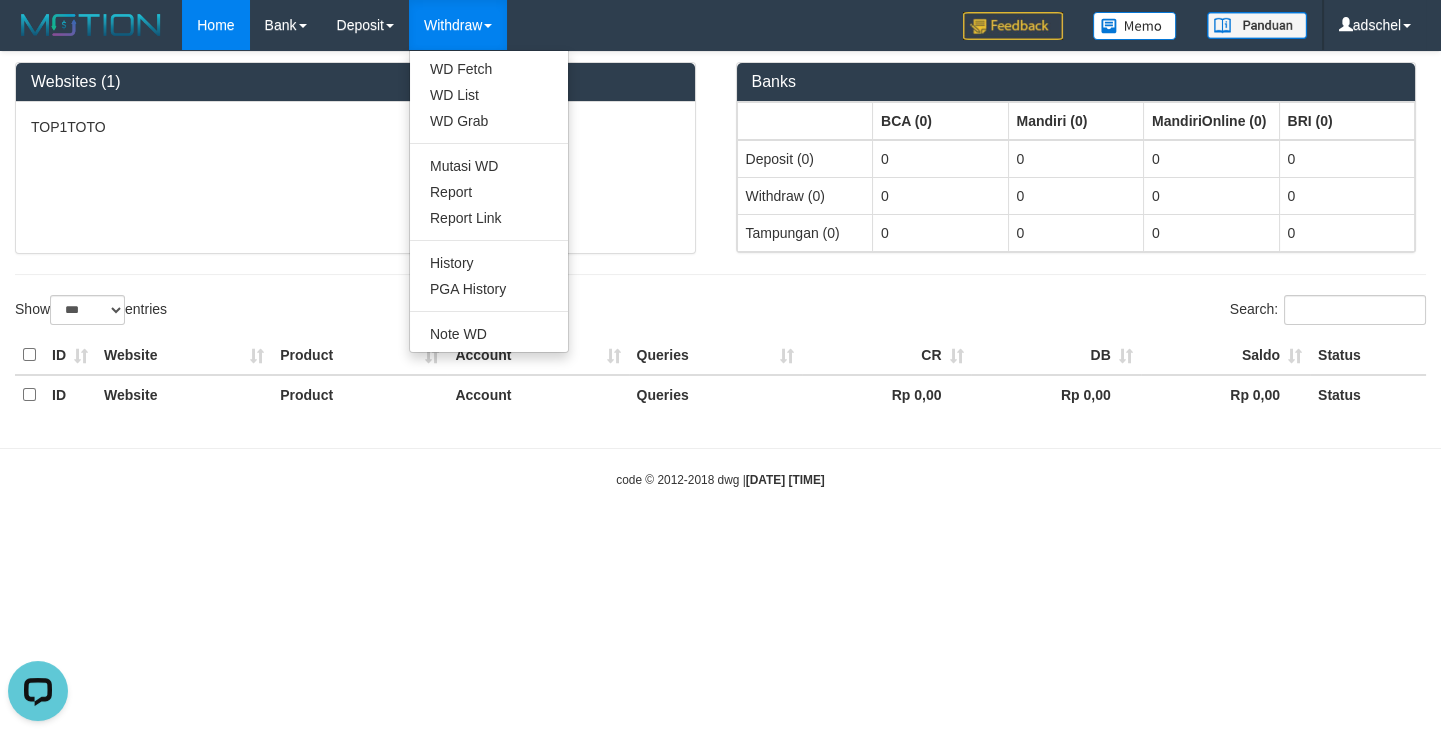 scroll, scrollTop: 0, scrollLeft: 0, axis: both 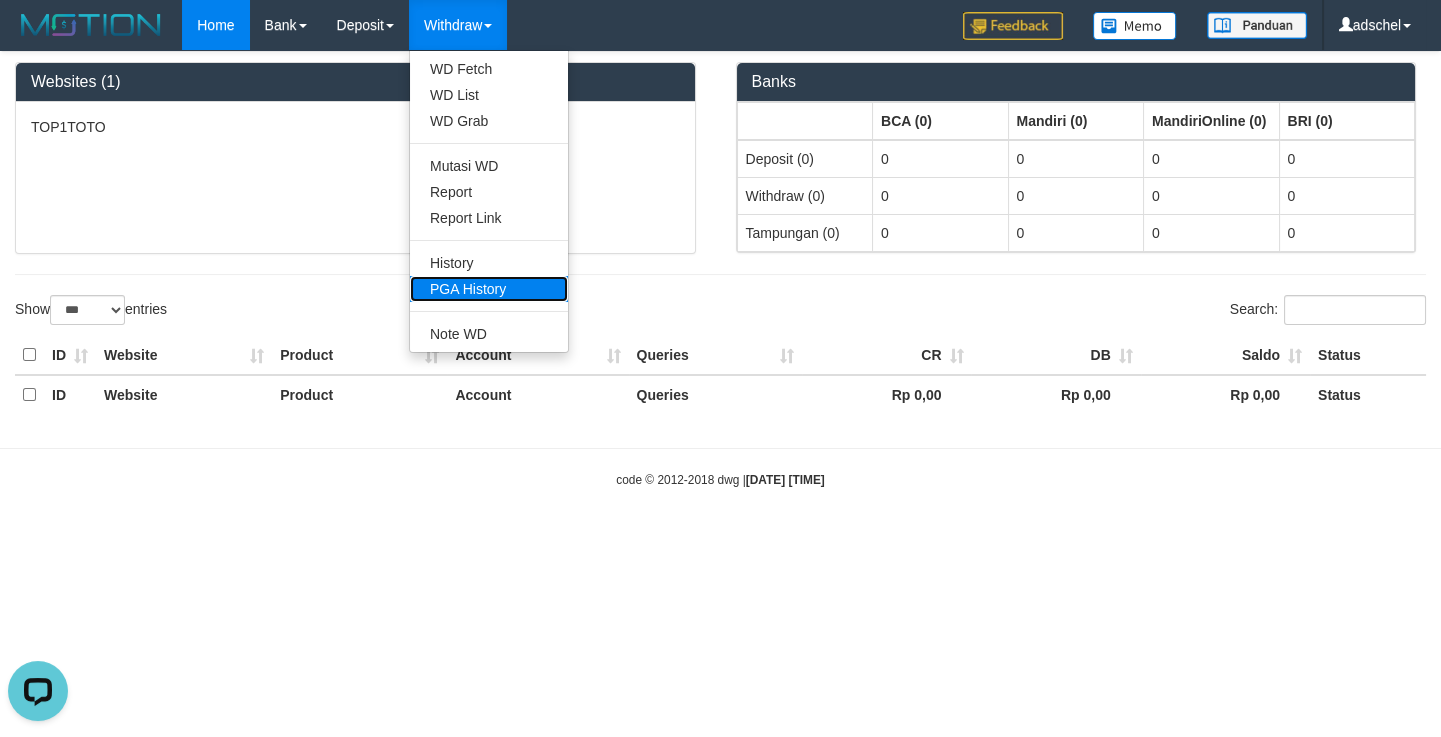 click on "PGA History" at bounding box center (489, 289) 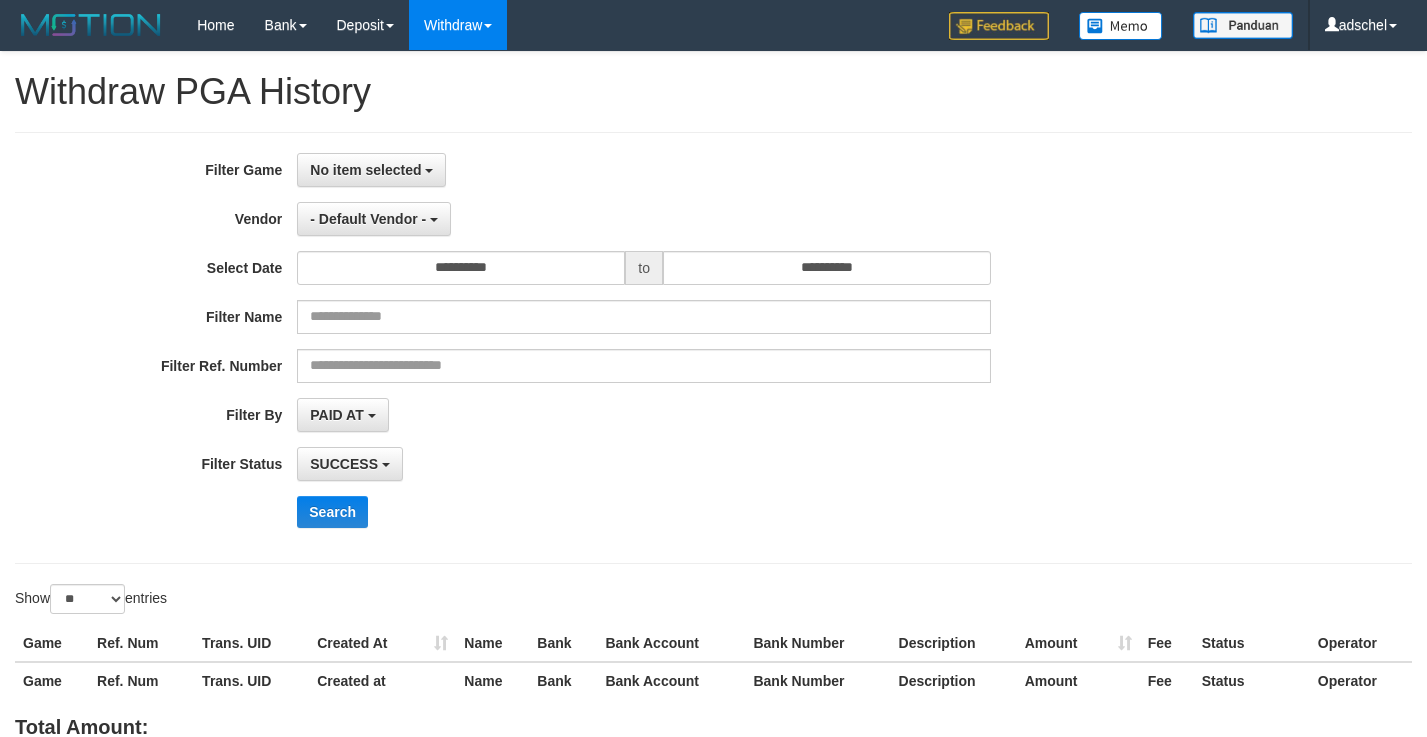 select 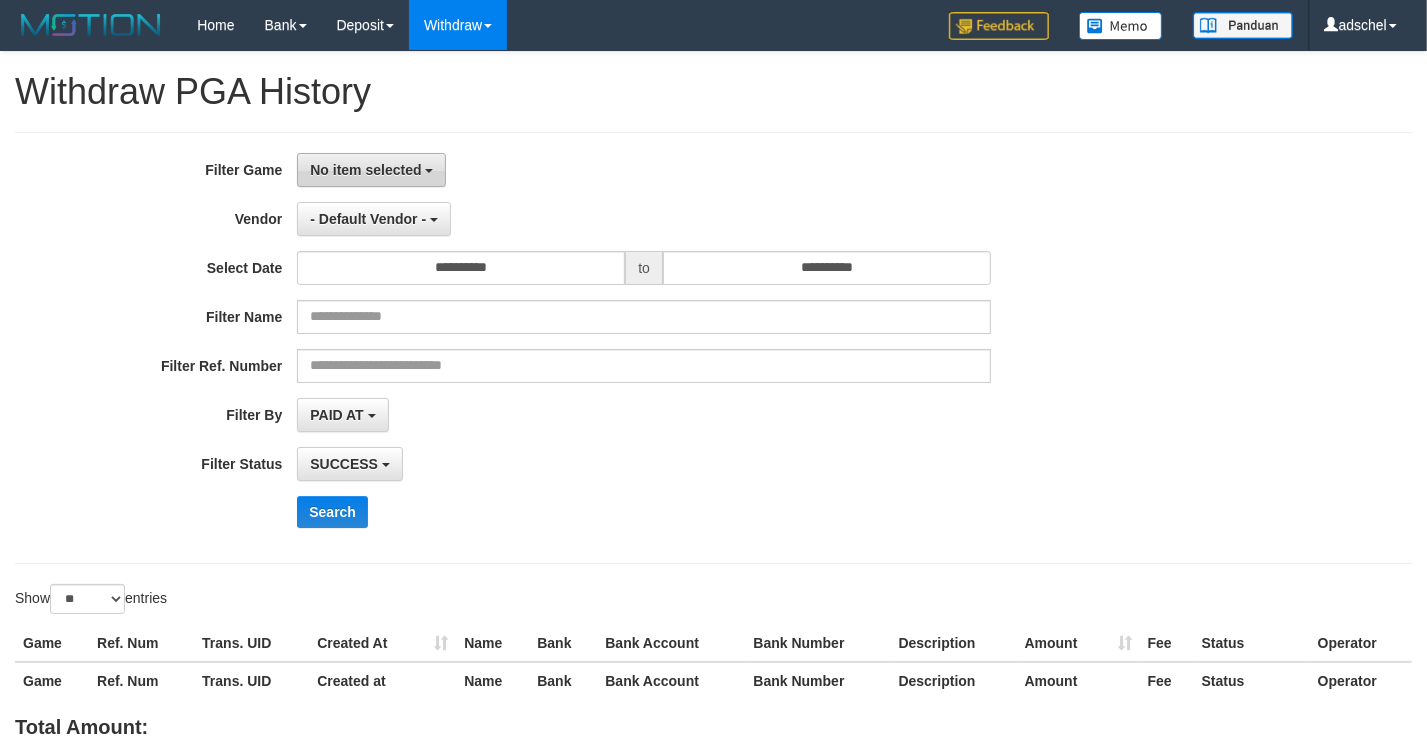 click on "No item selected" at bounding box center [365, 170] 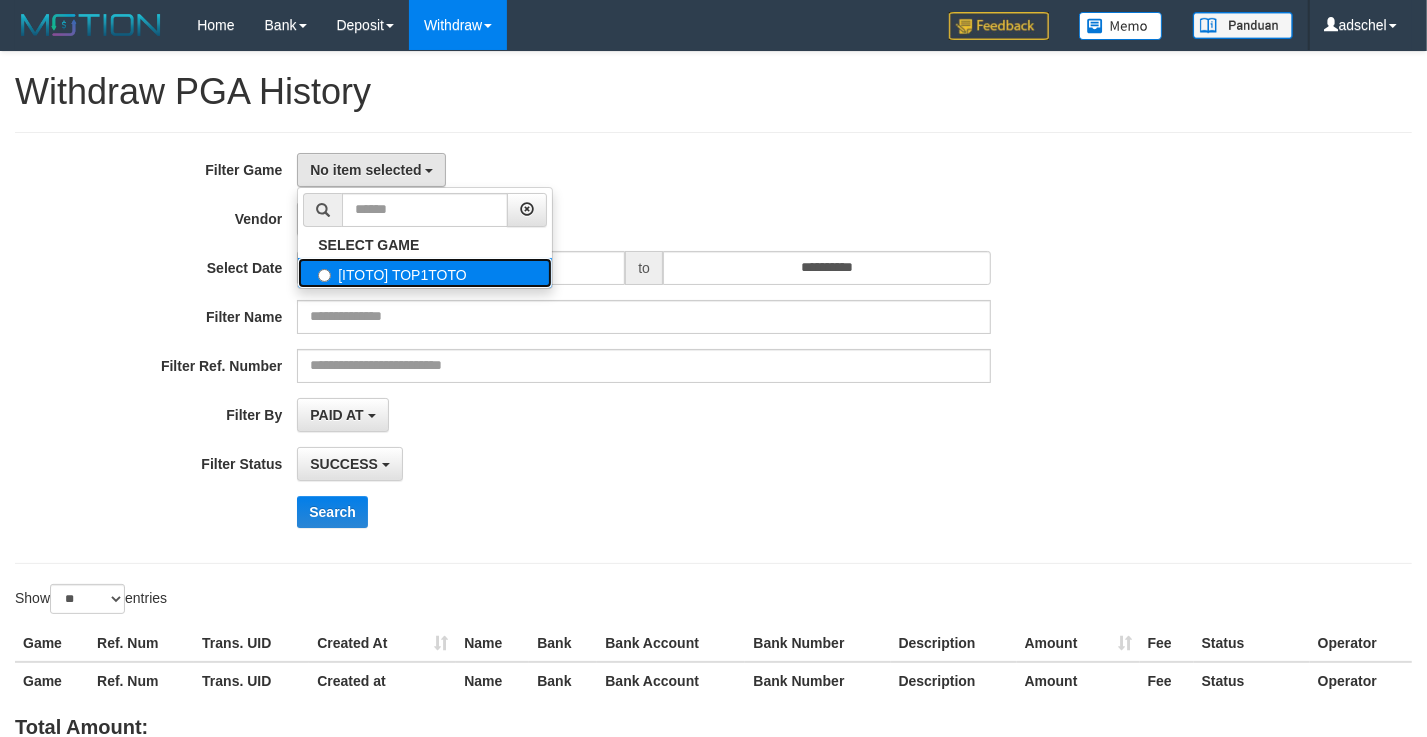 click on "[ITOTO] TOP1TOTO" at bounding box center (425, 273) 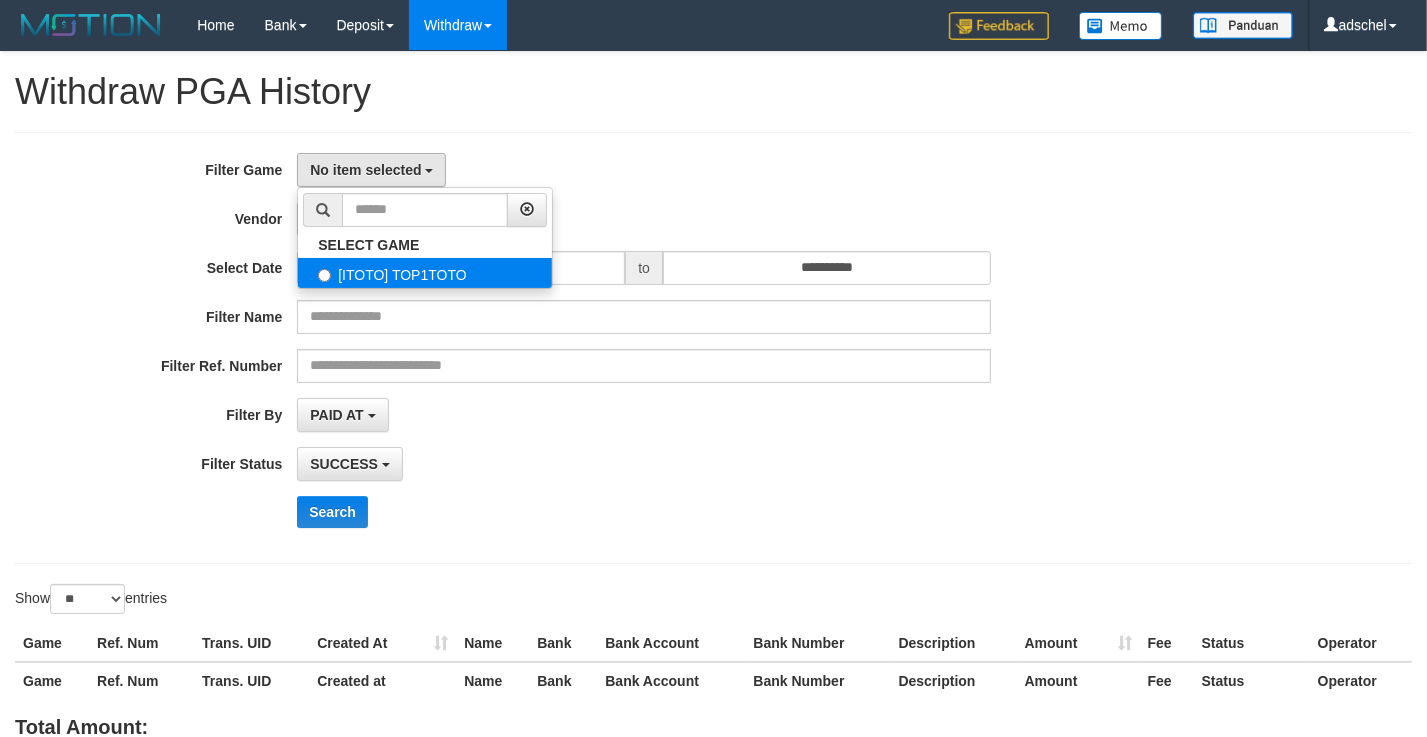 select on "***" 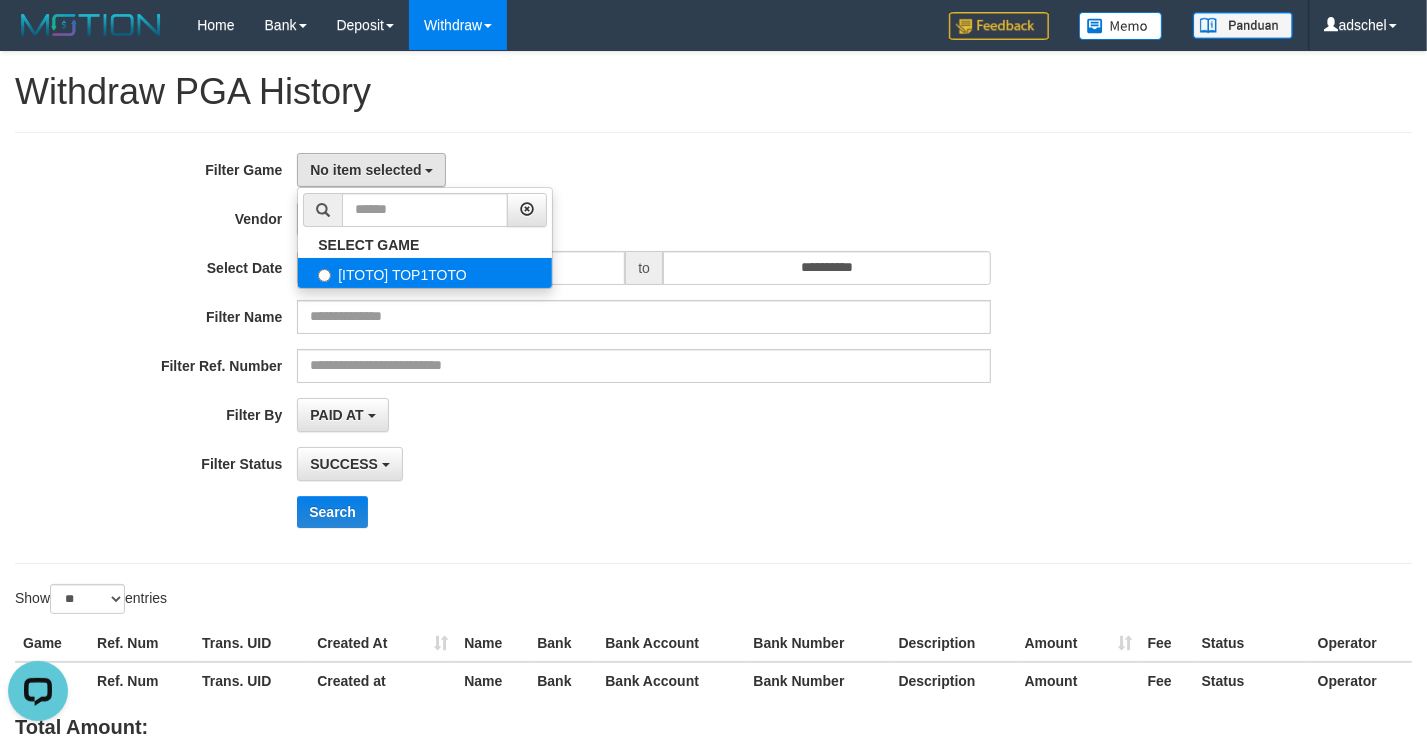 scroll, scrollTop: 0, scrollLeft: 0, axis: both 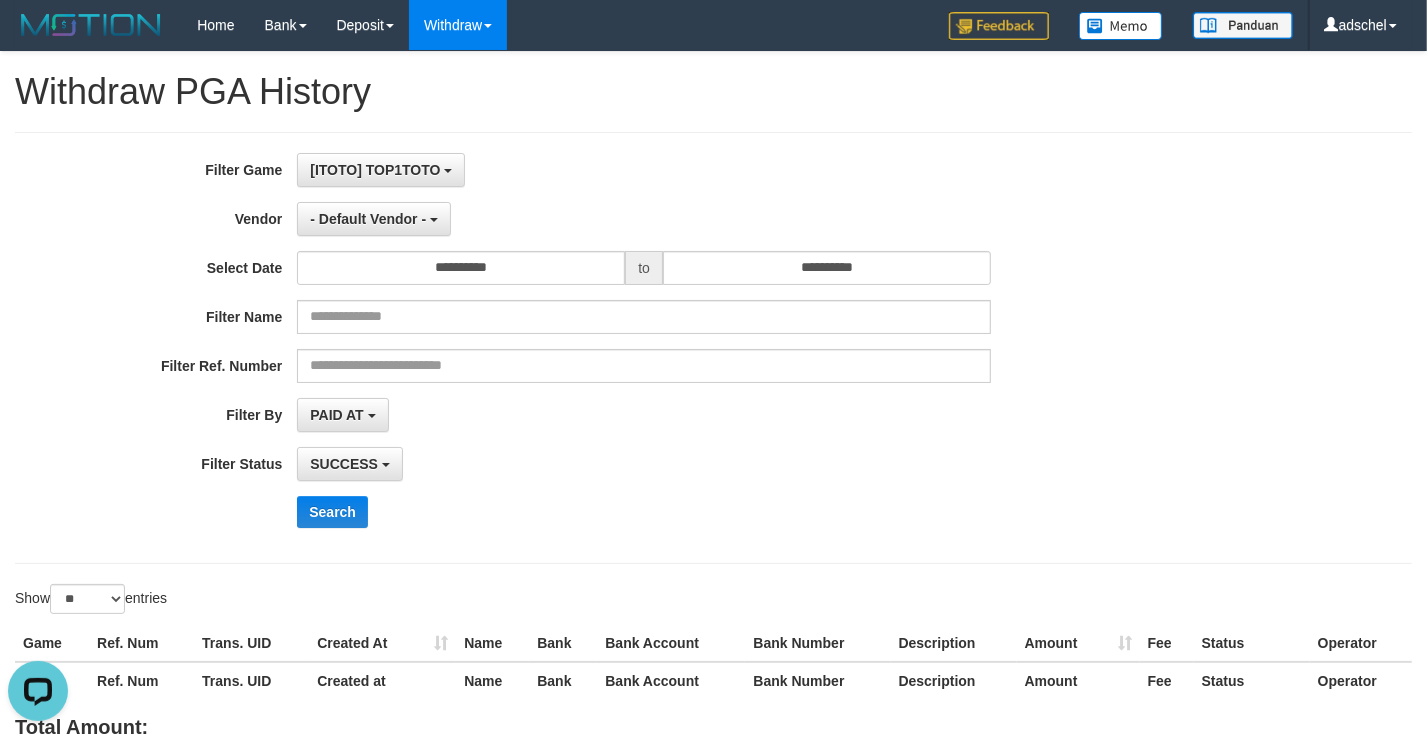 click on "[ITOTO] TOP1TOTO
SELECT GAME
[ITOTO] TOP1TOTO" at bounding box center [644, 170] 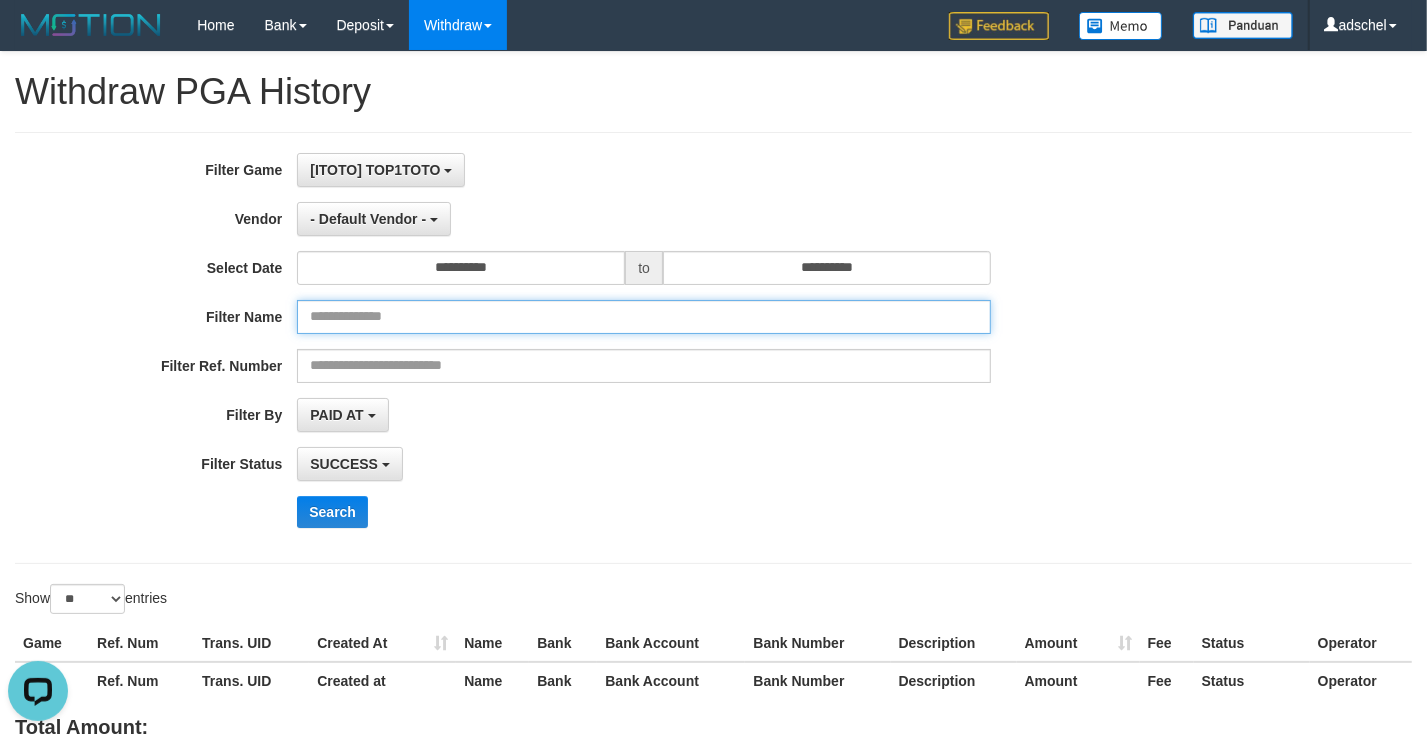 click at bounding box center [644, 317] 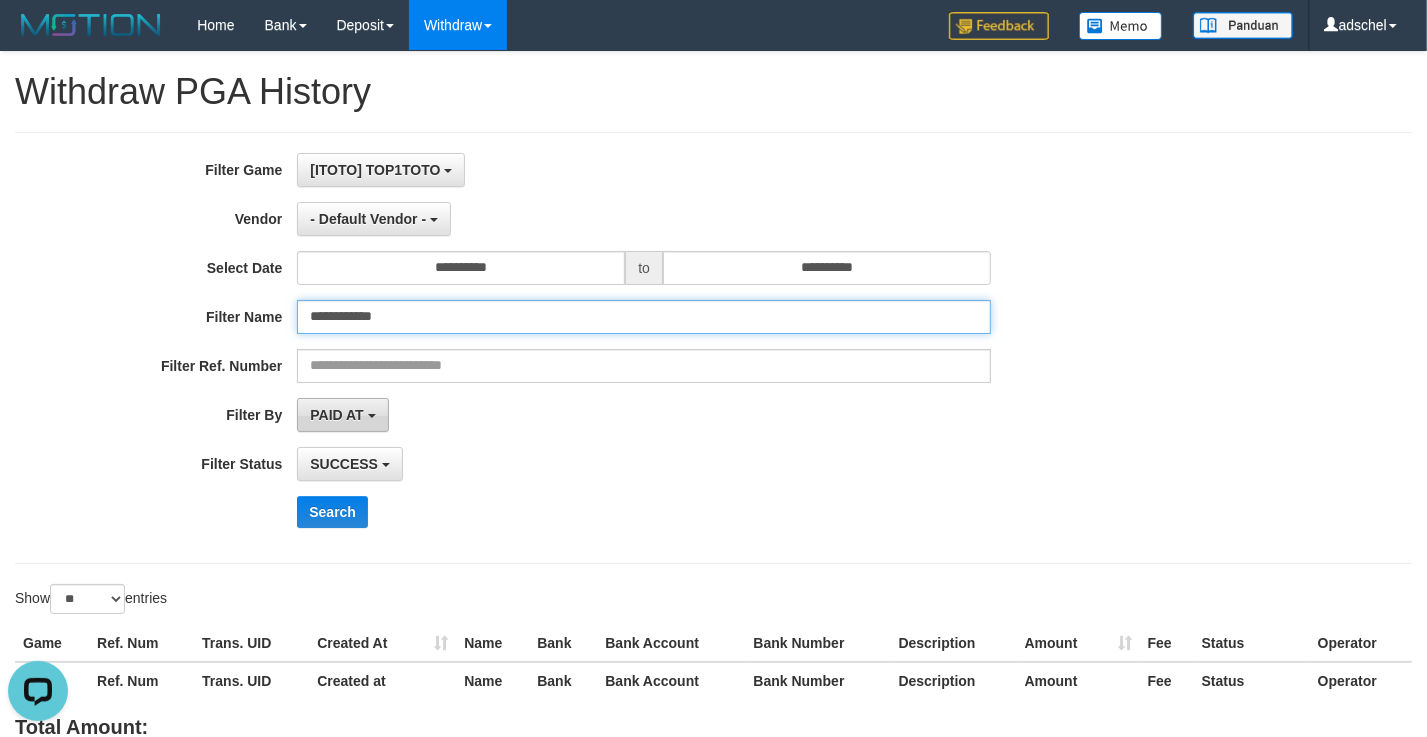 type on "**********" 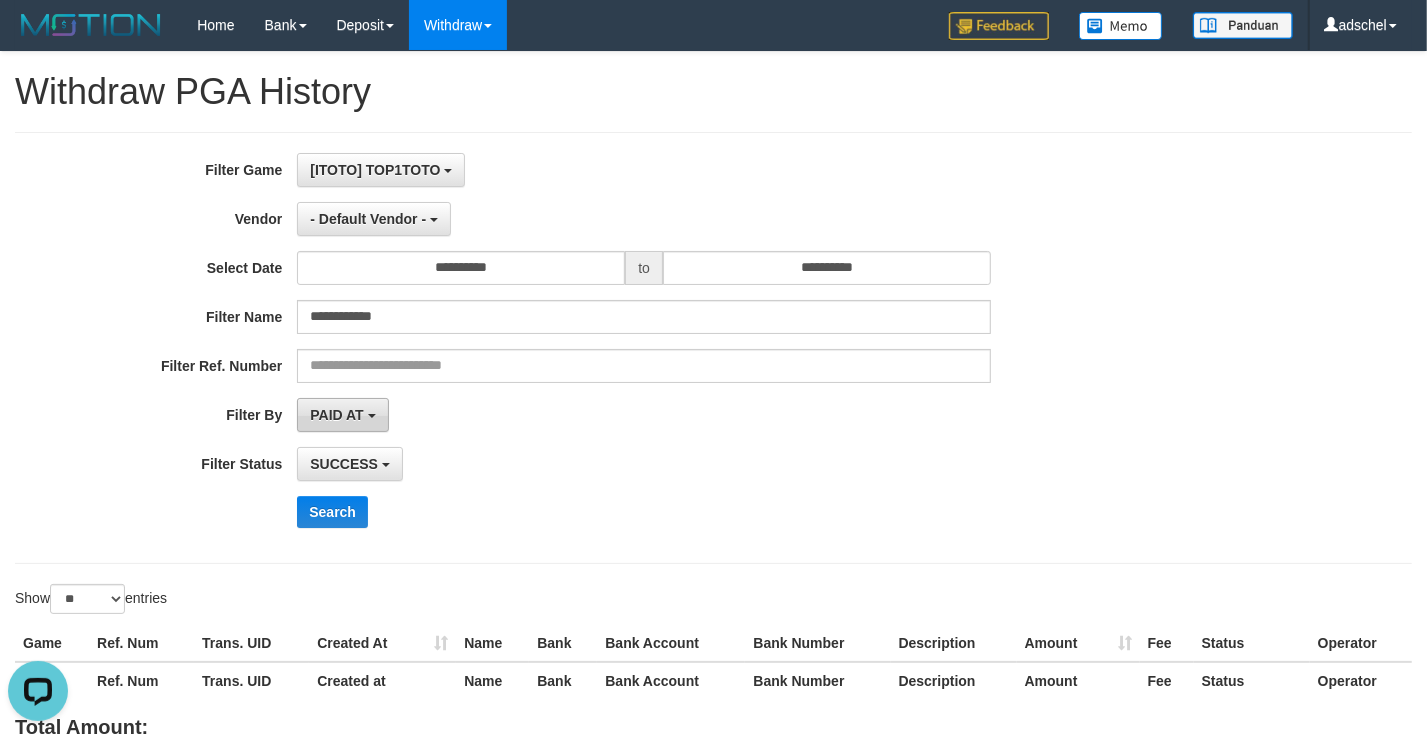 click on "PAID AT" at bounding box center [336, 415] 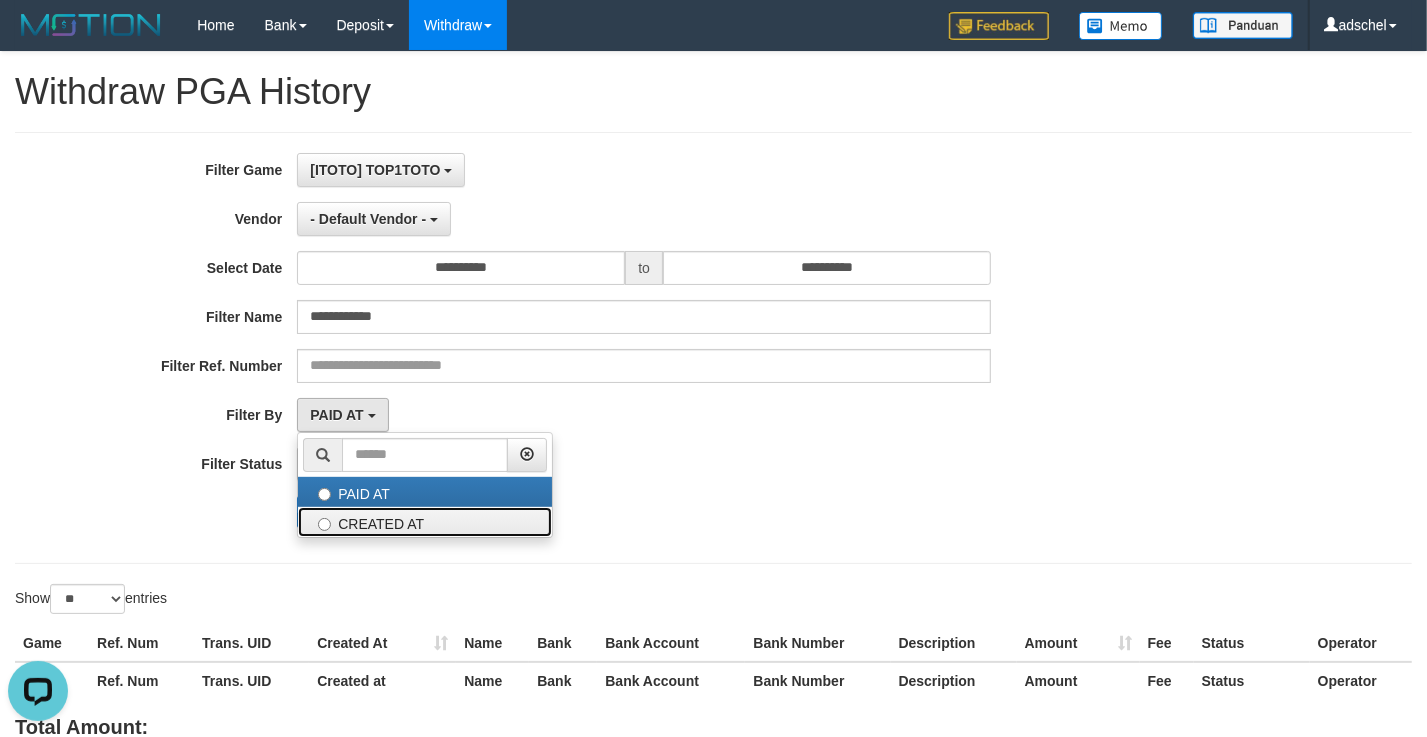 click on "CREATED AT" at bounding box center [425, 522] 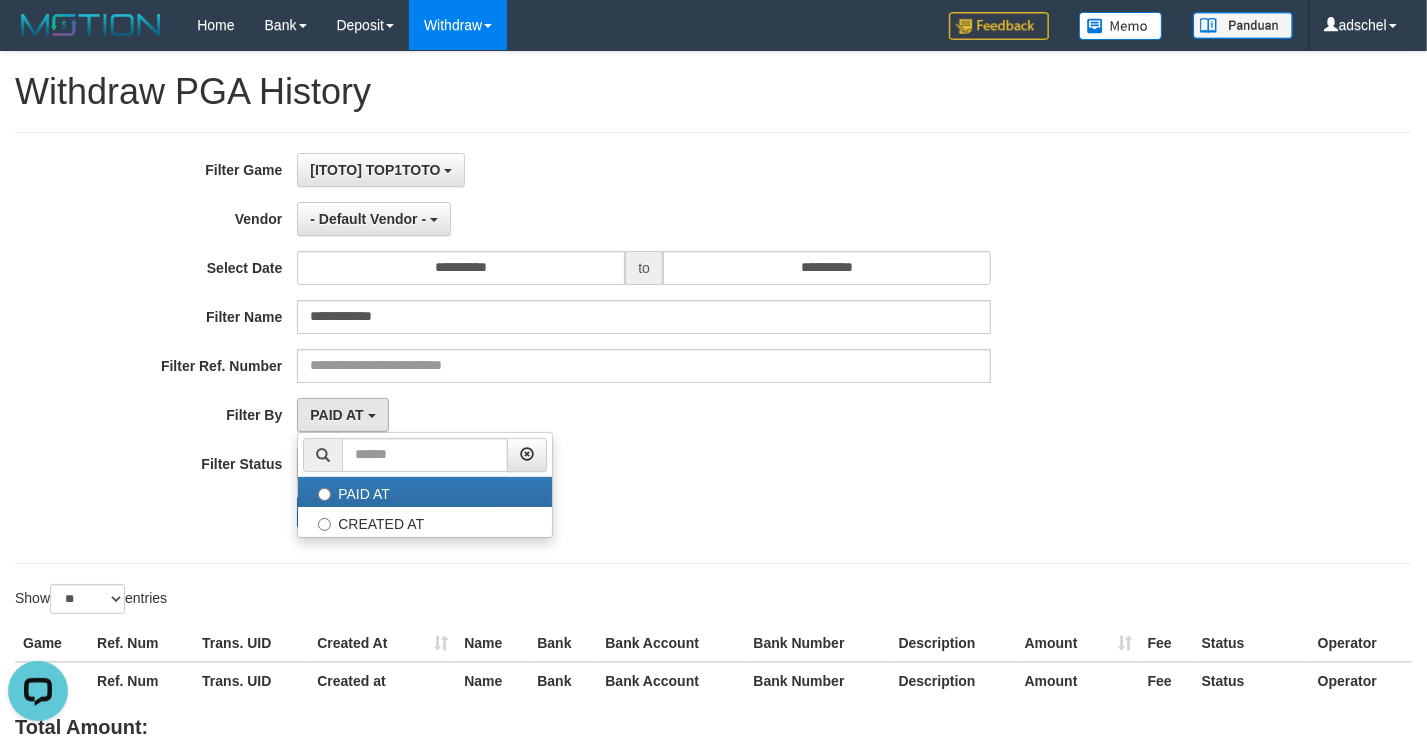 select on "*" 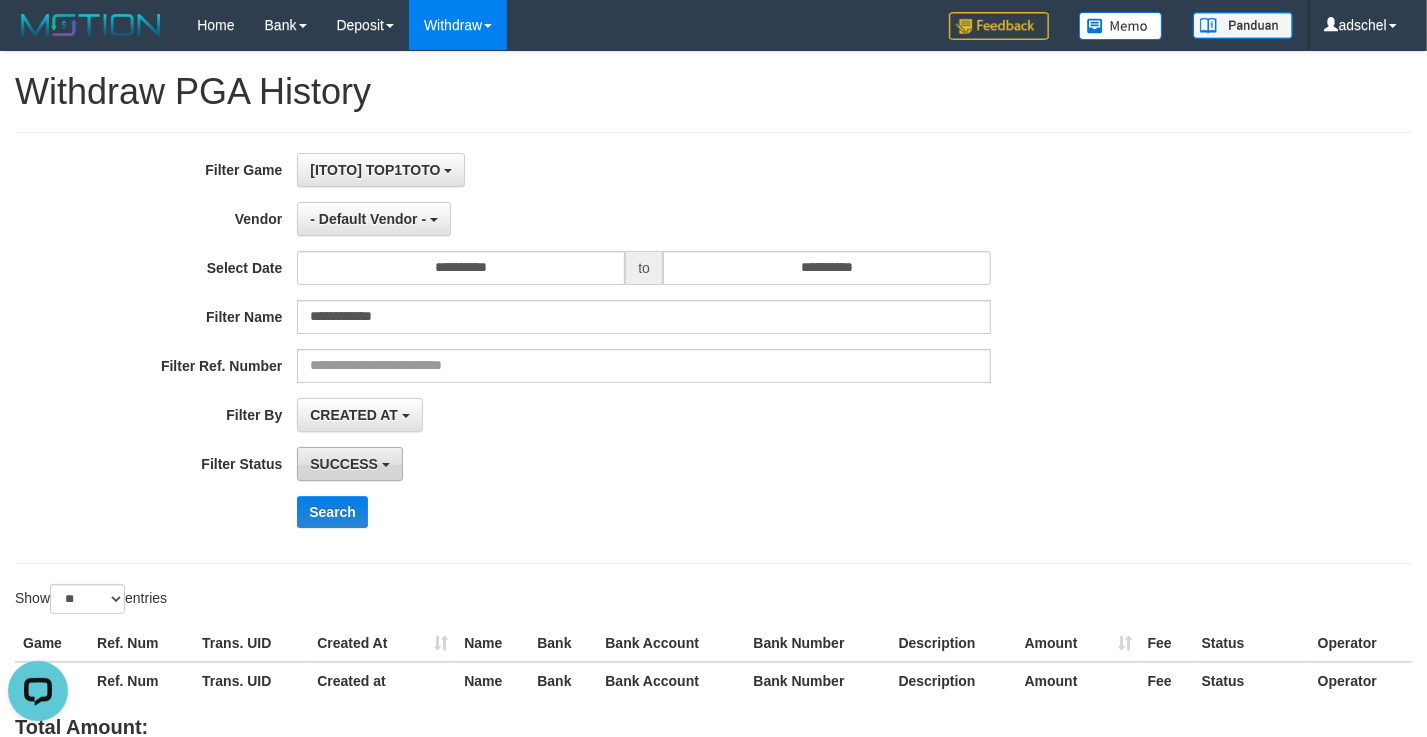 click on "SUCCESS" at bounding box center [344, 464] 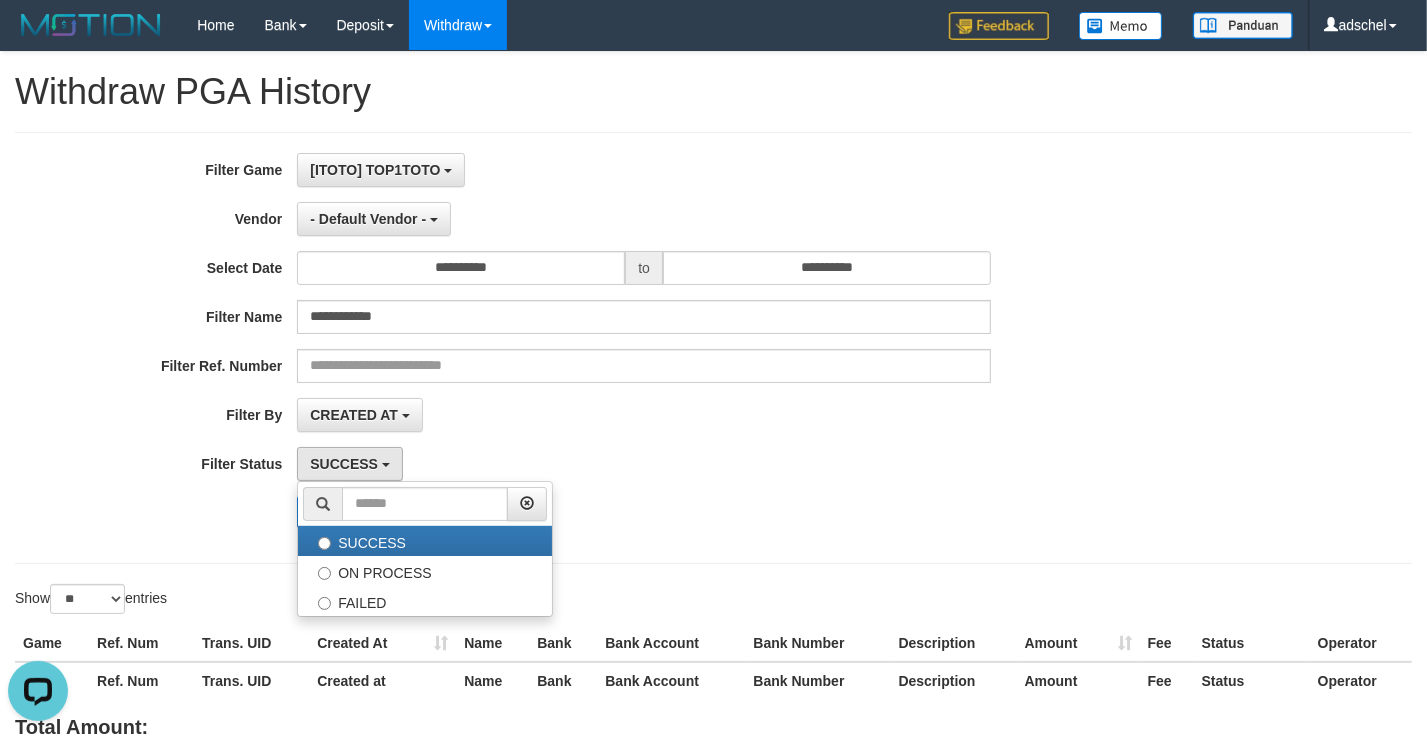 click on "CREATED AT
PAID AT
CREATED AT" at bounding box center (644, 415) 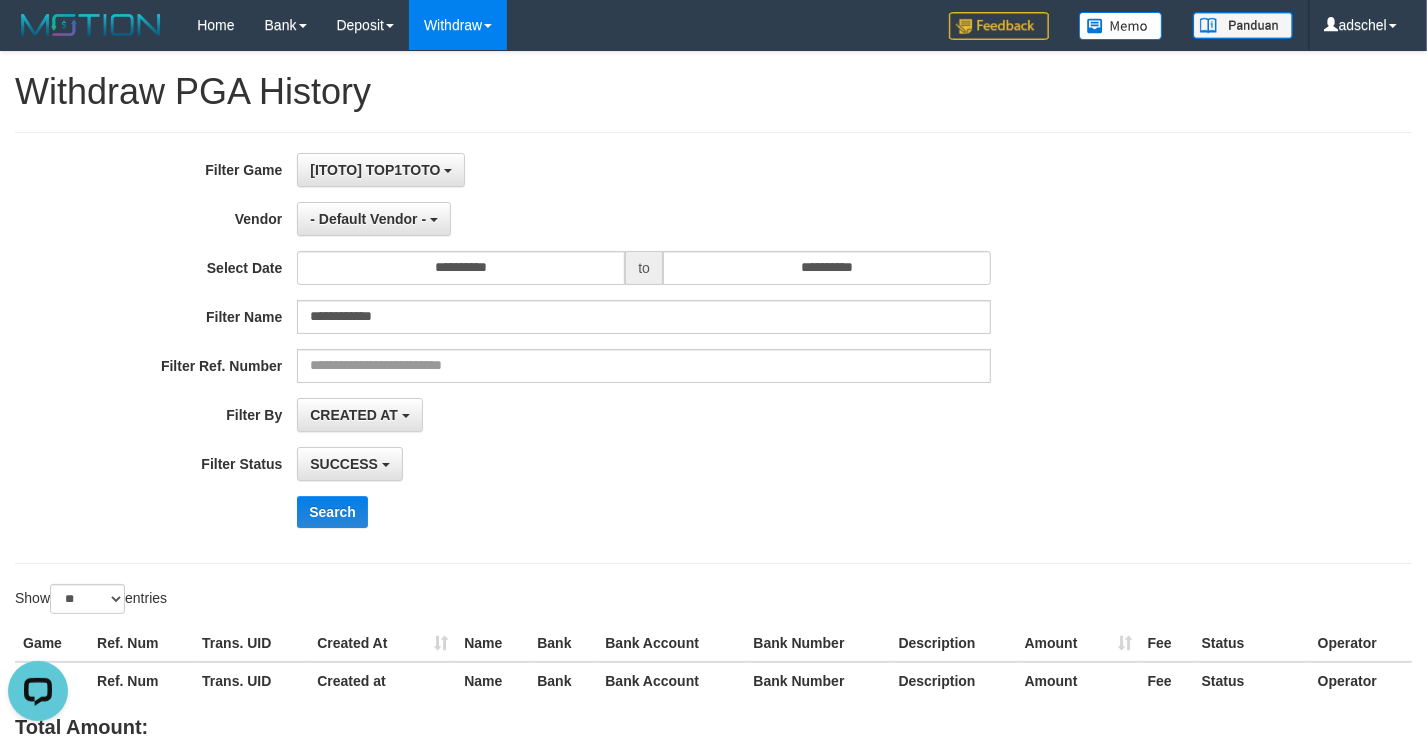 click on "**********" at bounding box center [594, 348] 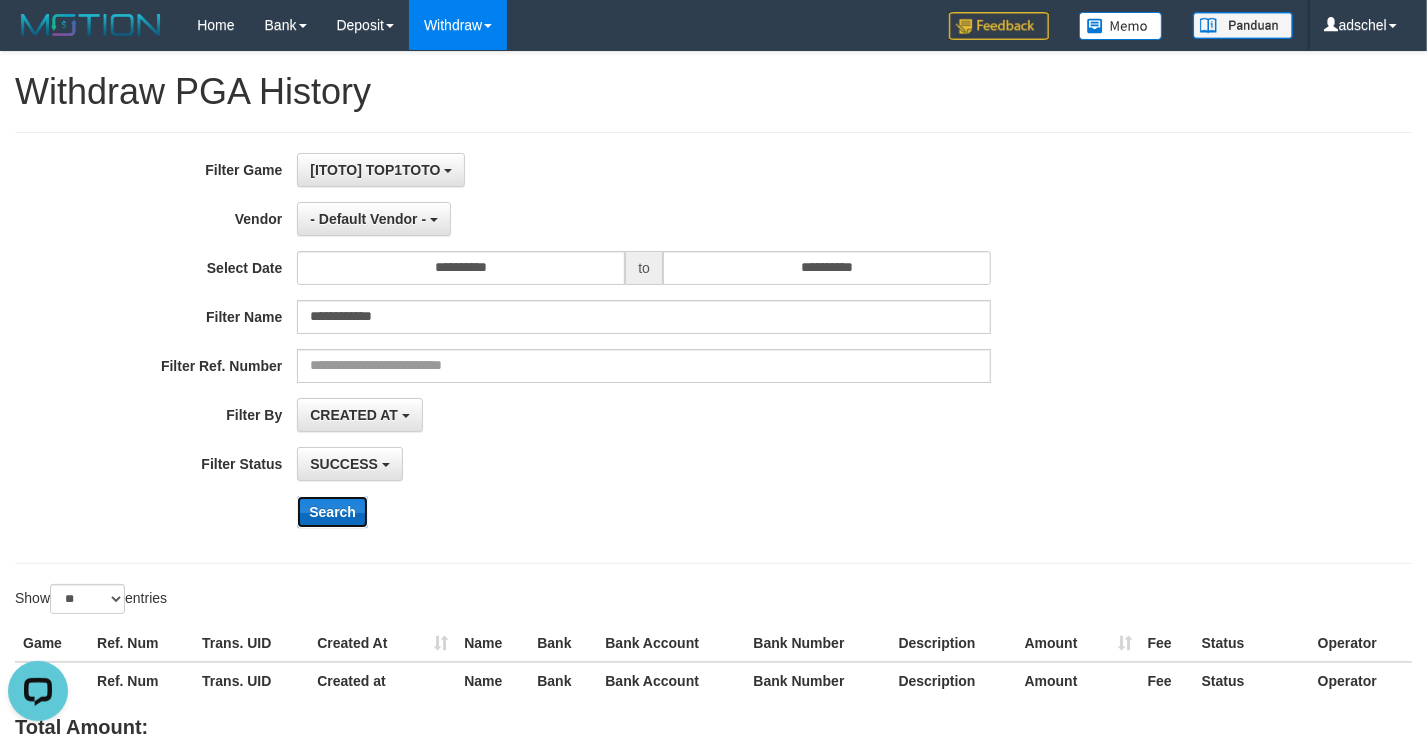 click on "Search" at bounding box center (332, 512) 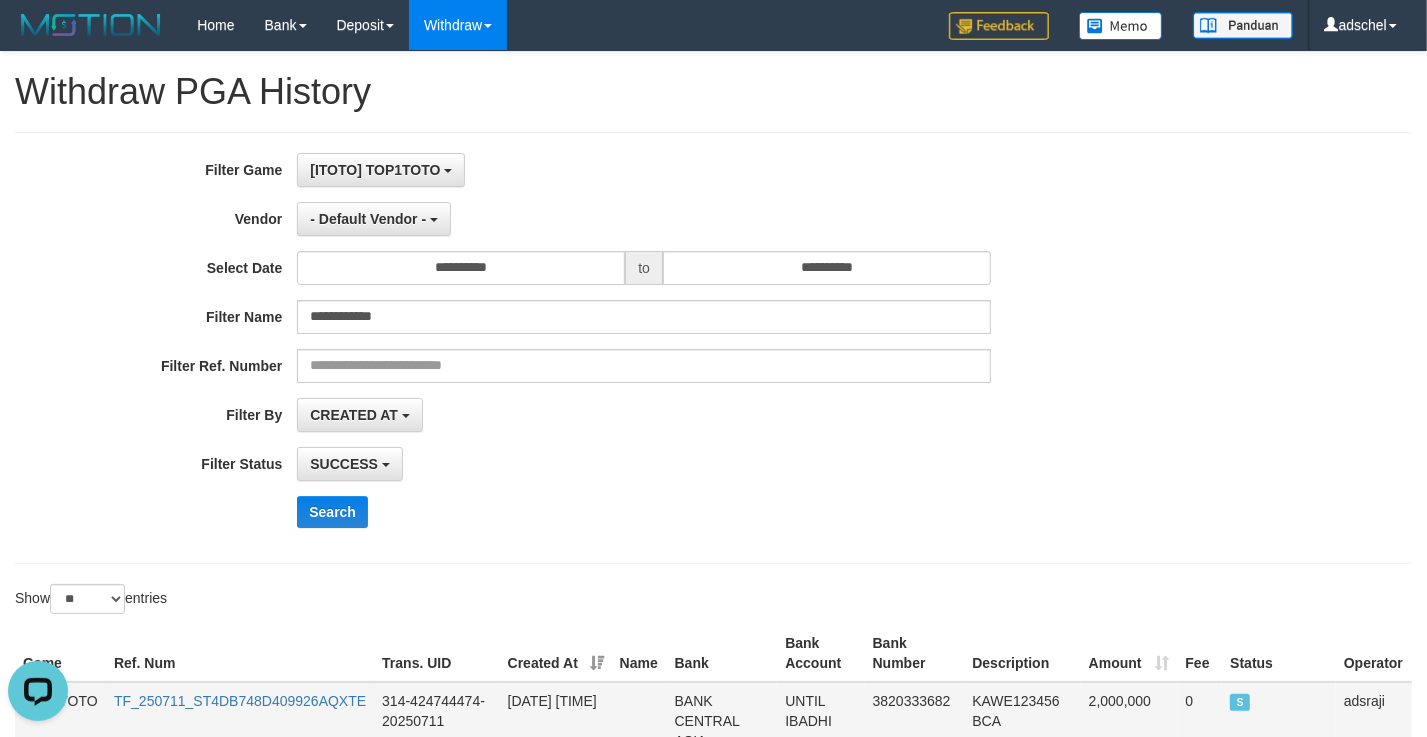 scroll, scrollTop: 294, scrollLeft: 0, axis: vertical 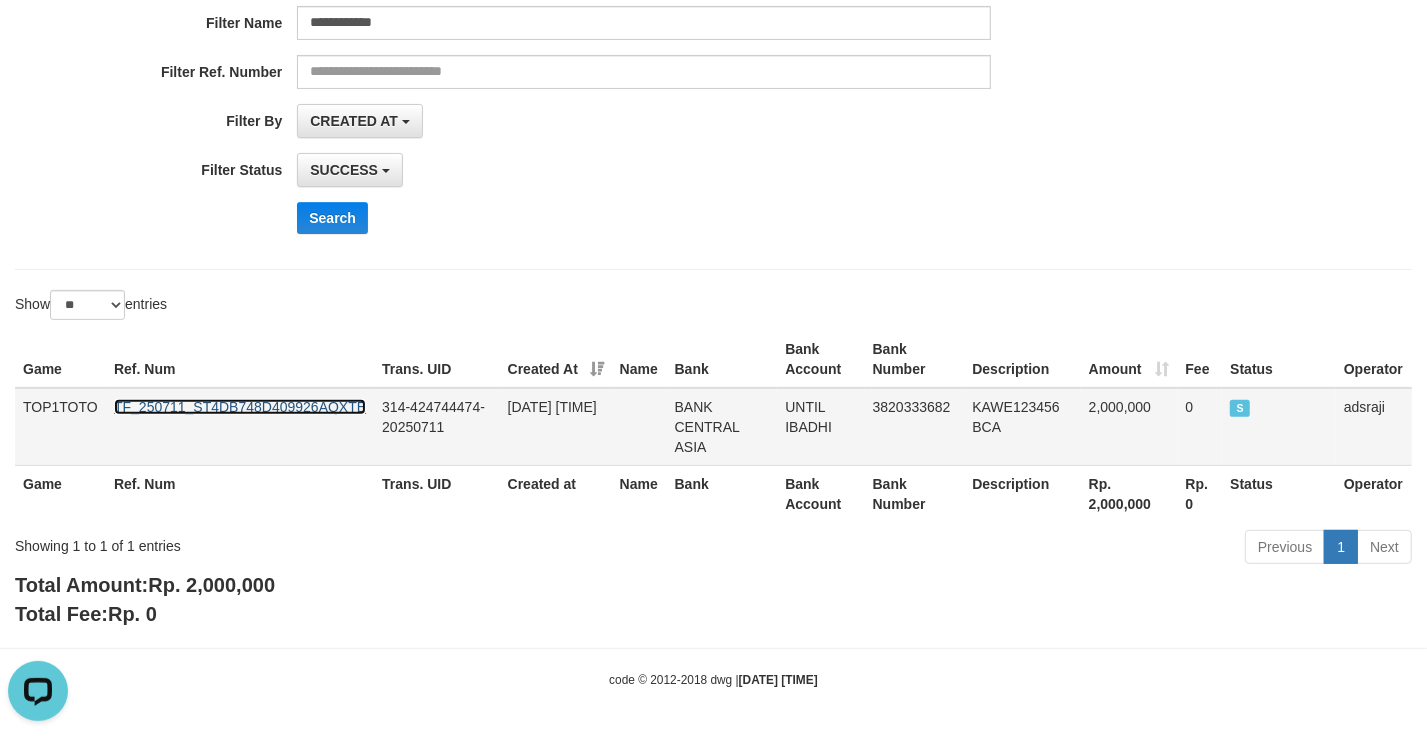 click on "TF_250711_ST4DB748D409926AQXTE" at bounding box center (240, 427) 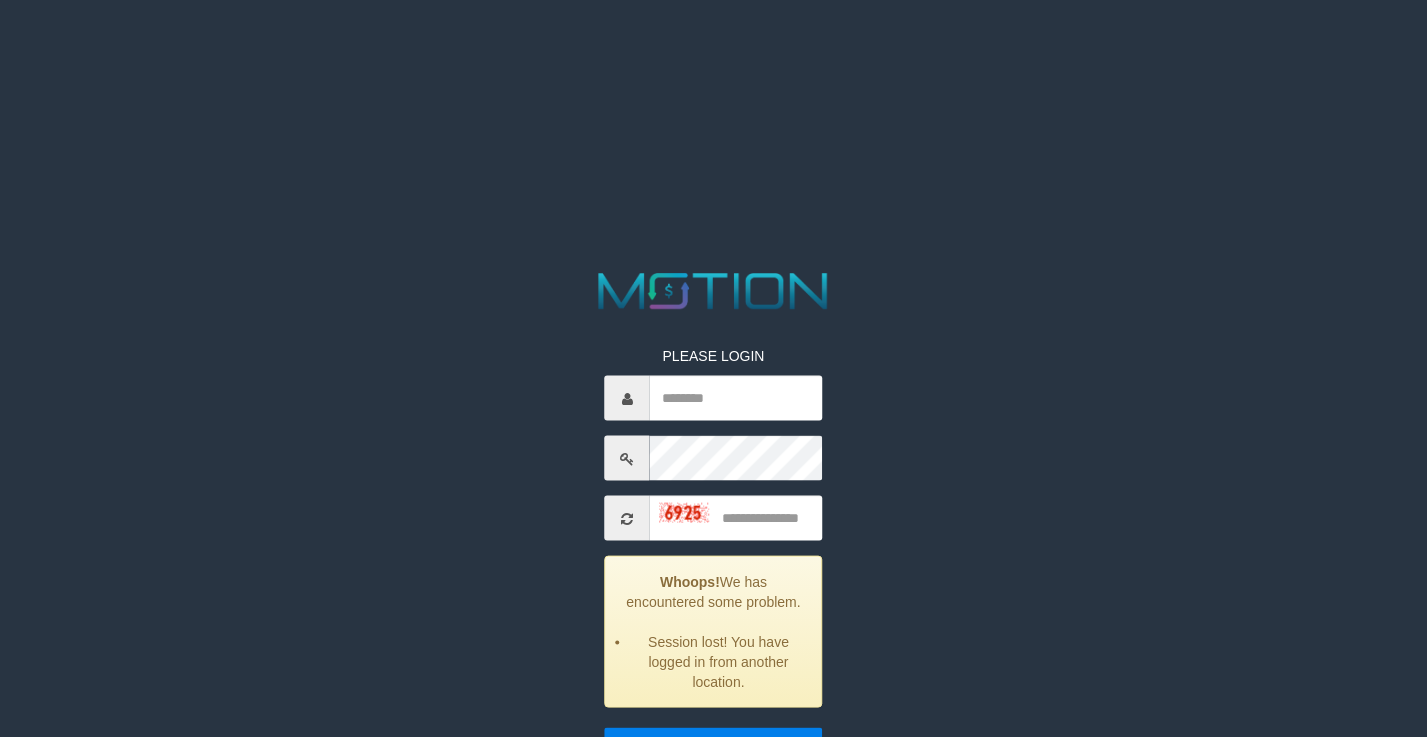 scroll, scrollTop: 0, scrollLeft: 0, axis: both 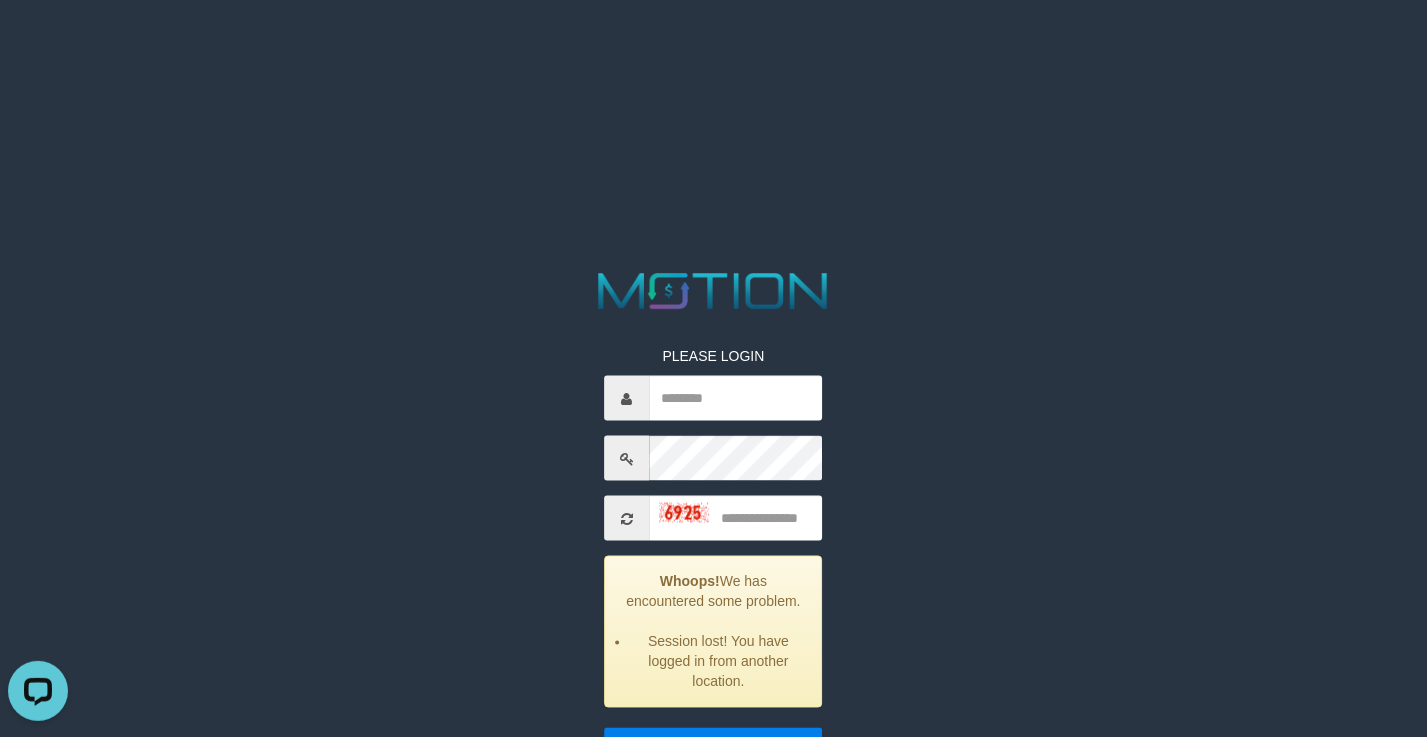 click on "PLEASE LOGIN
Whoops!  We has encountered some problem.
Session lost! You have logged in from another location.
*****
code © 2012-2018 dwg" at bounding box center (713, 25) 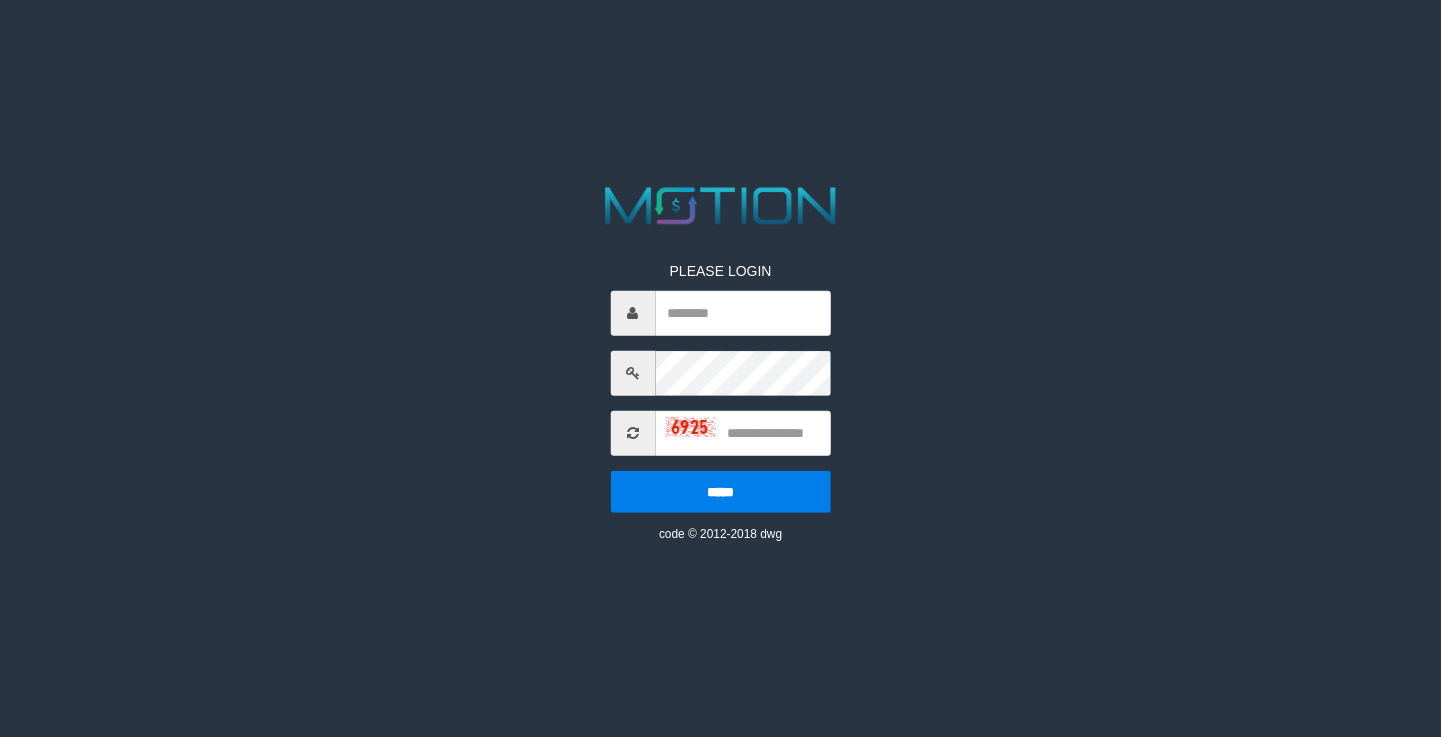 scroll, scrollTop: 0, scrollLeft: 0, axis: both 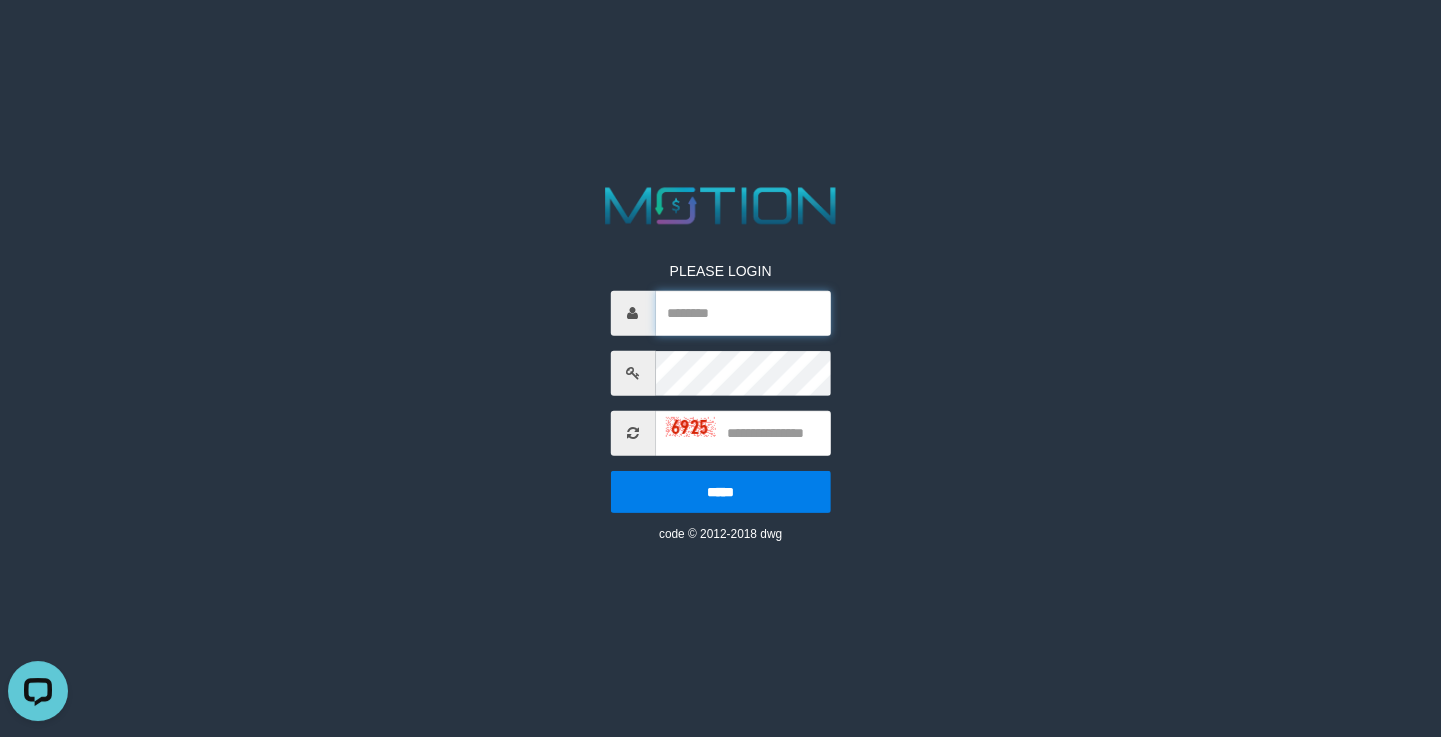 click at bounding box center (742, 313) 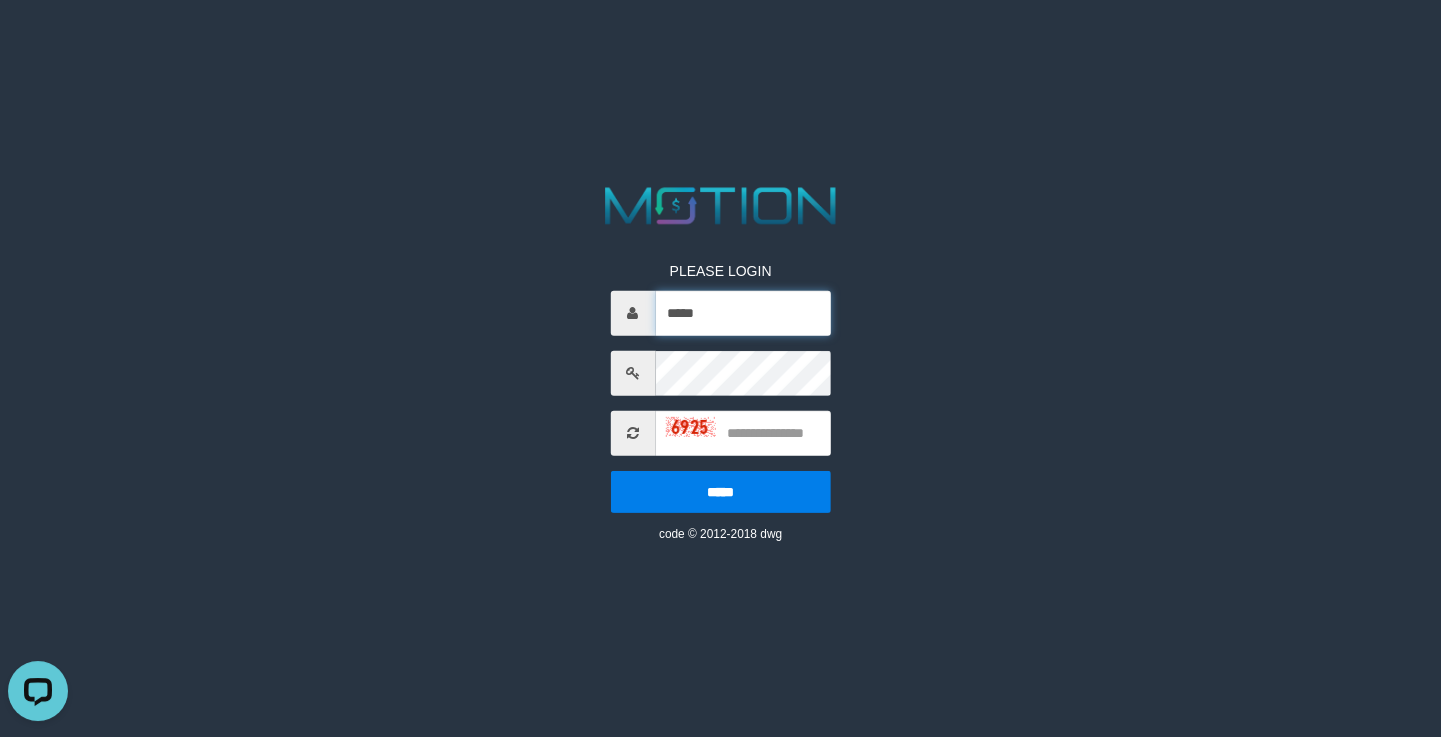 type on "*****" 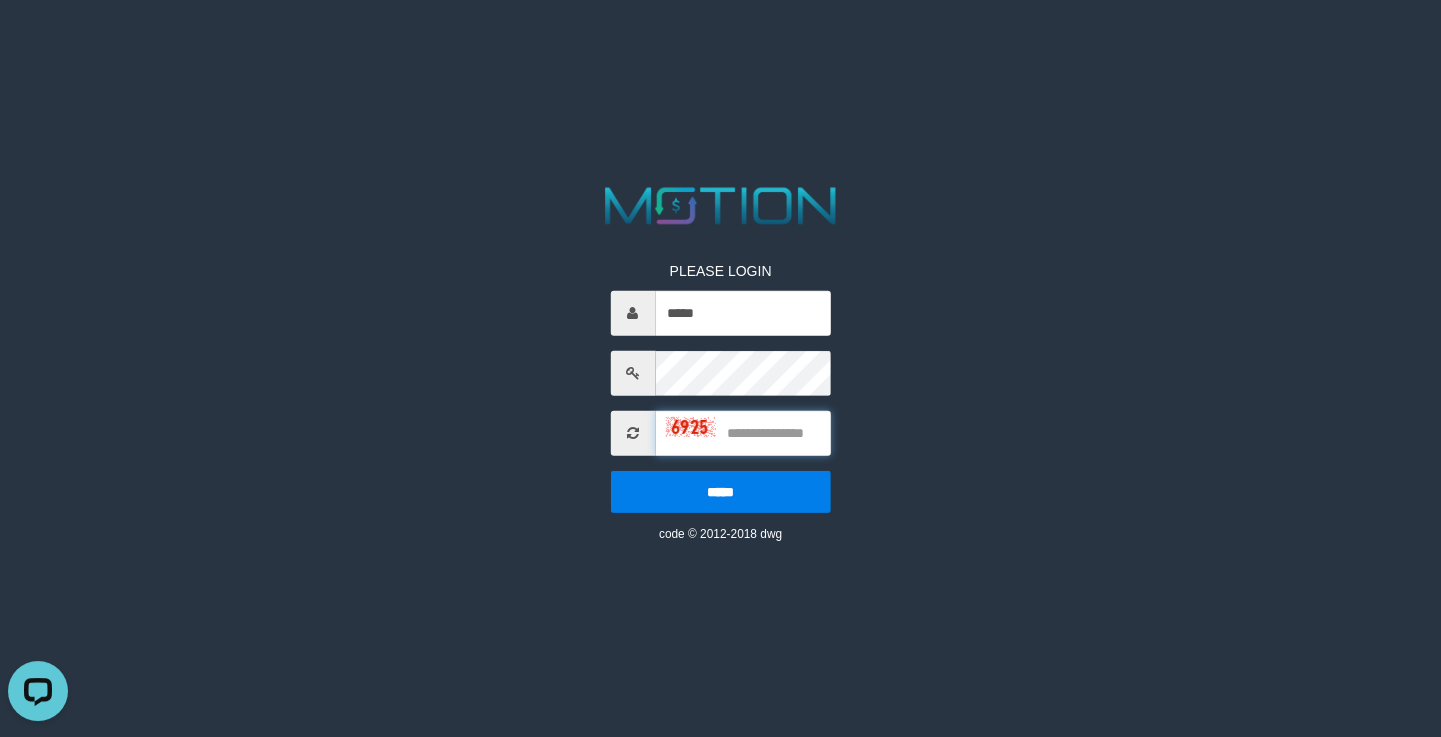 click at bounding box center (742, 433) 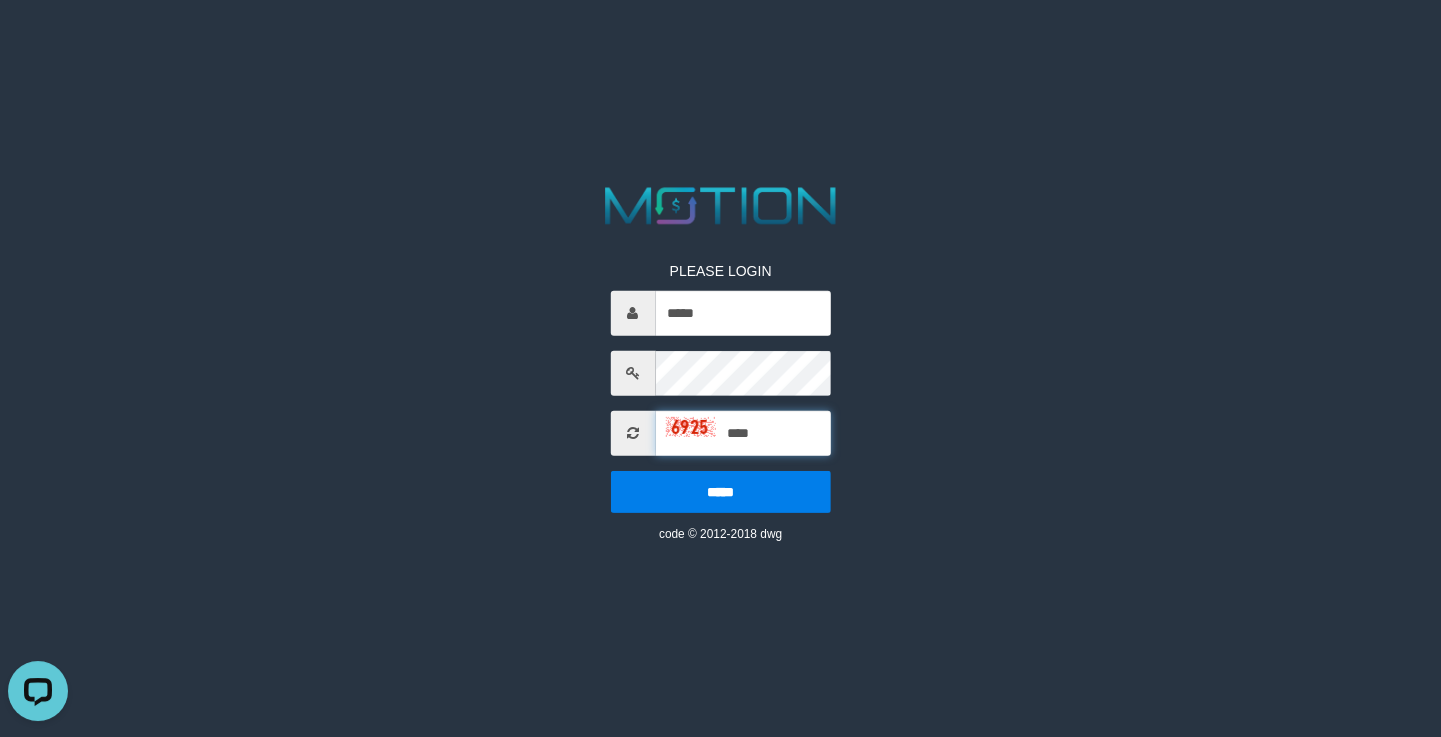 type on "****" 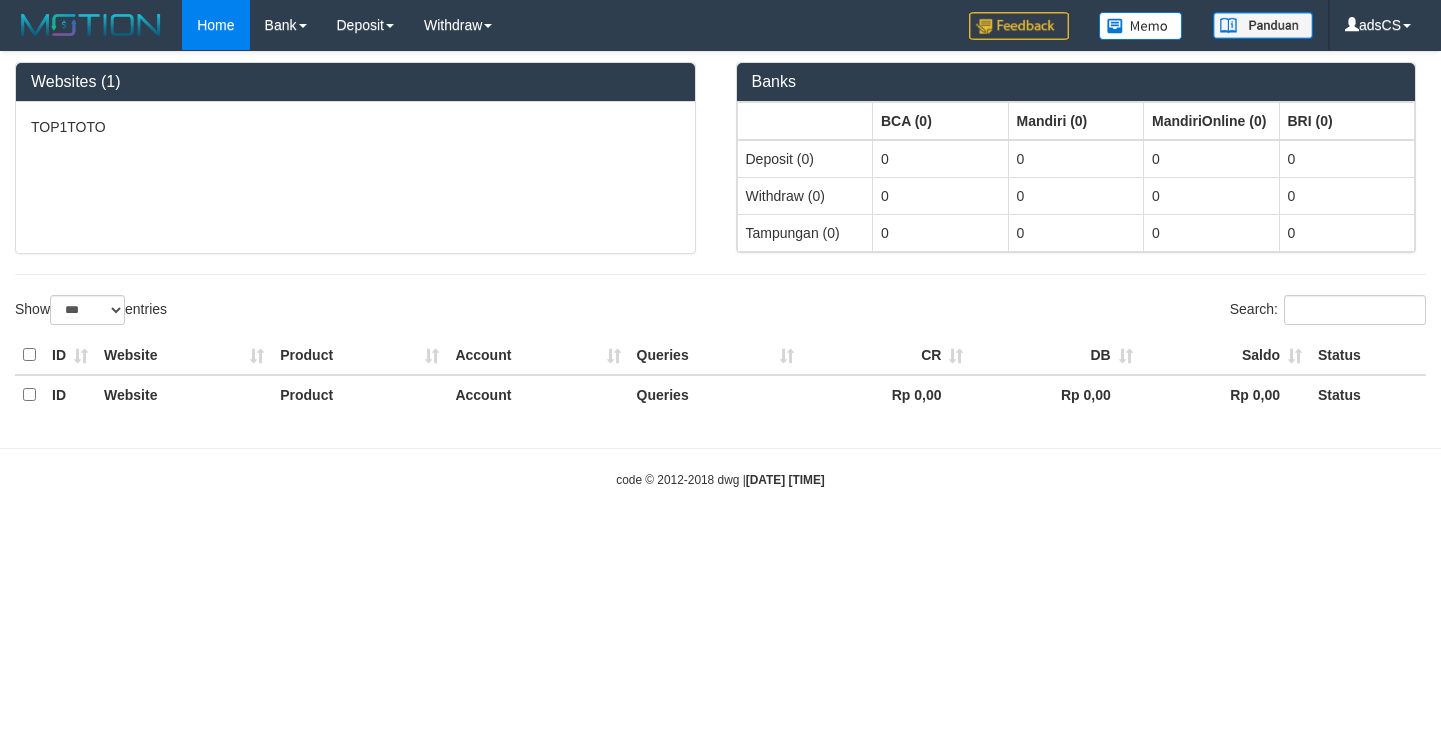 select on "***" 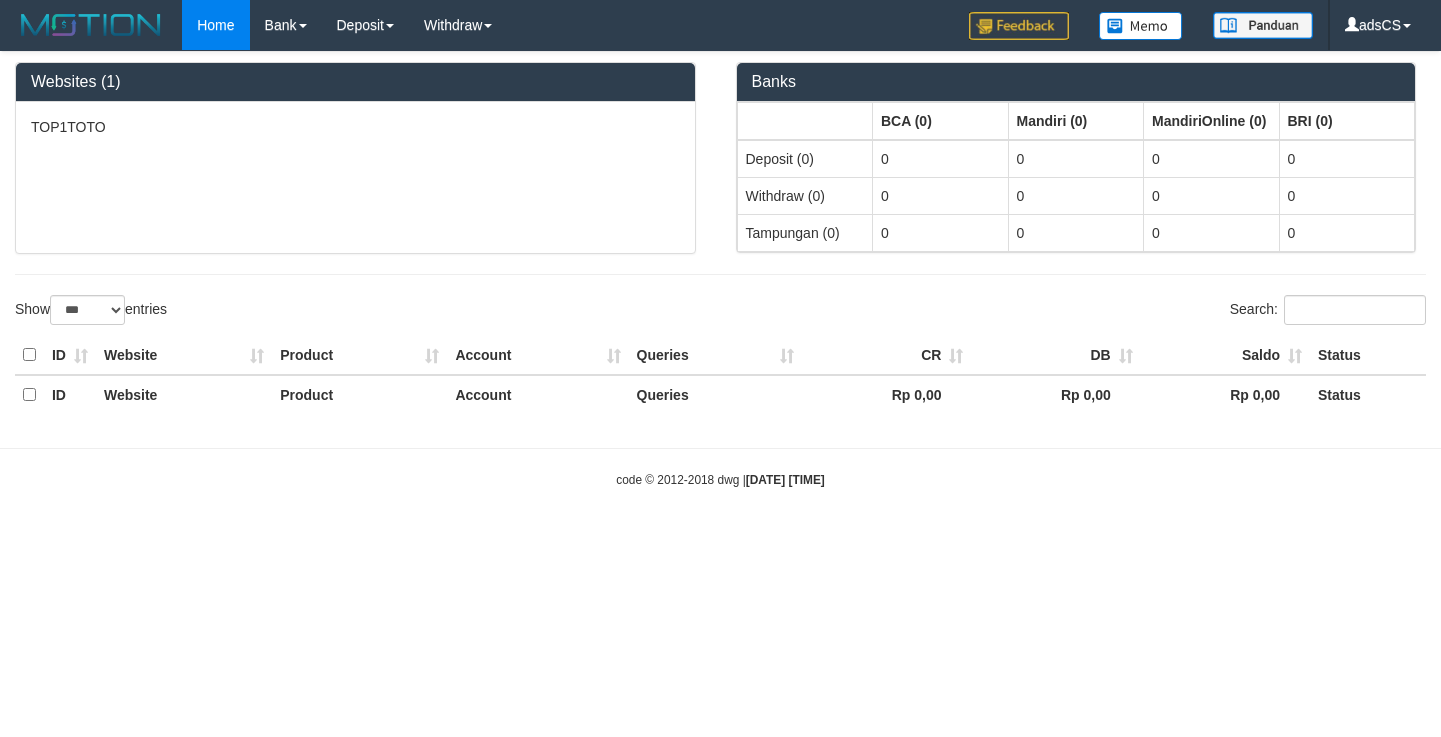 scroll, scrollTop: 0, scrollLeft: 0, axis: both 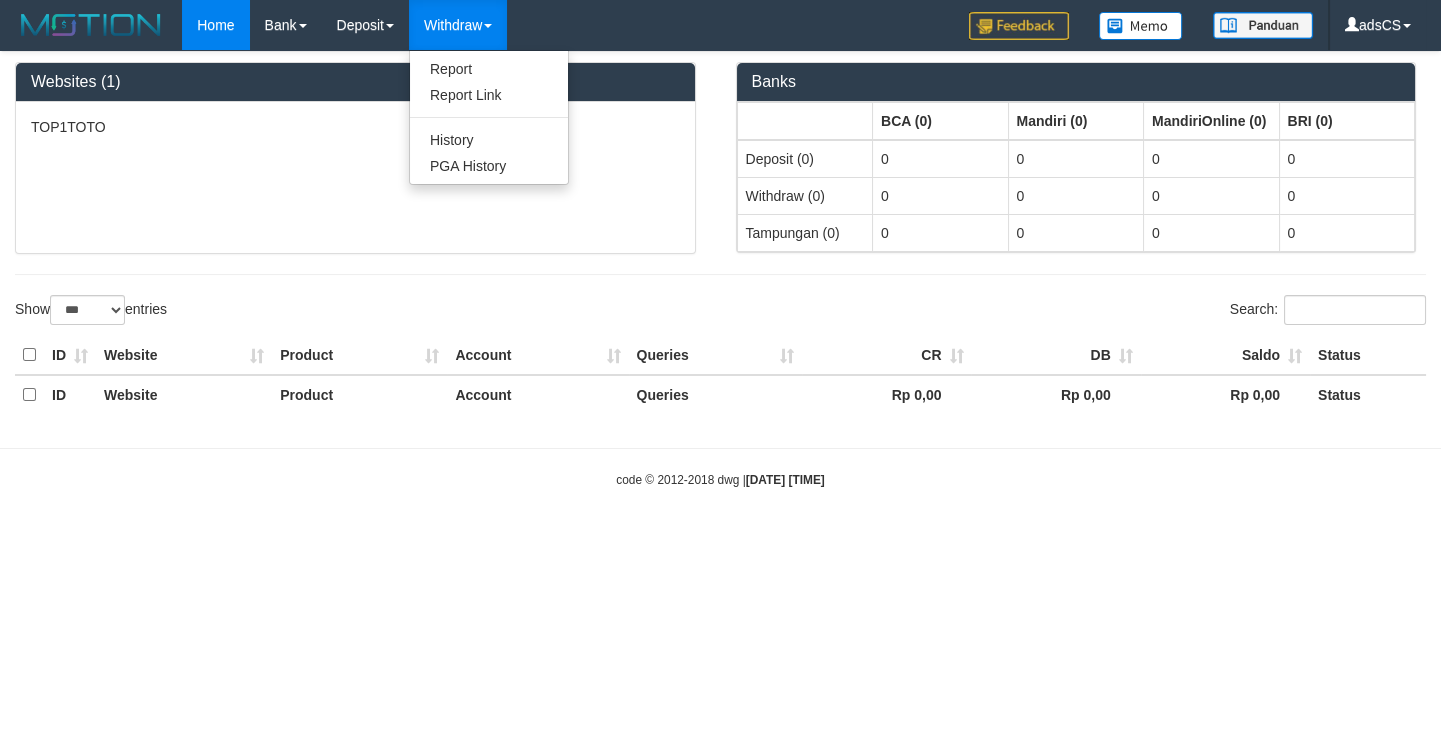 click on "Withdraw" at bounding box center [458, 25] 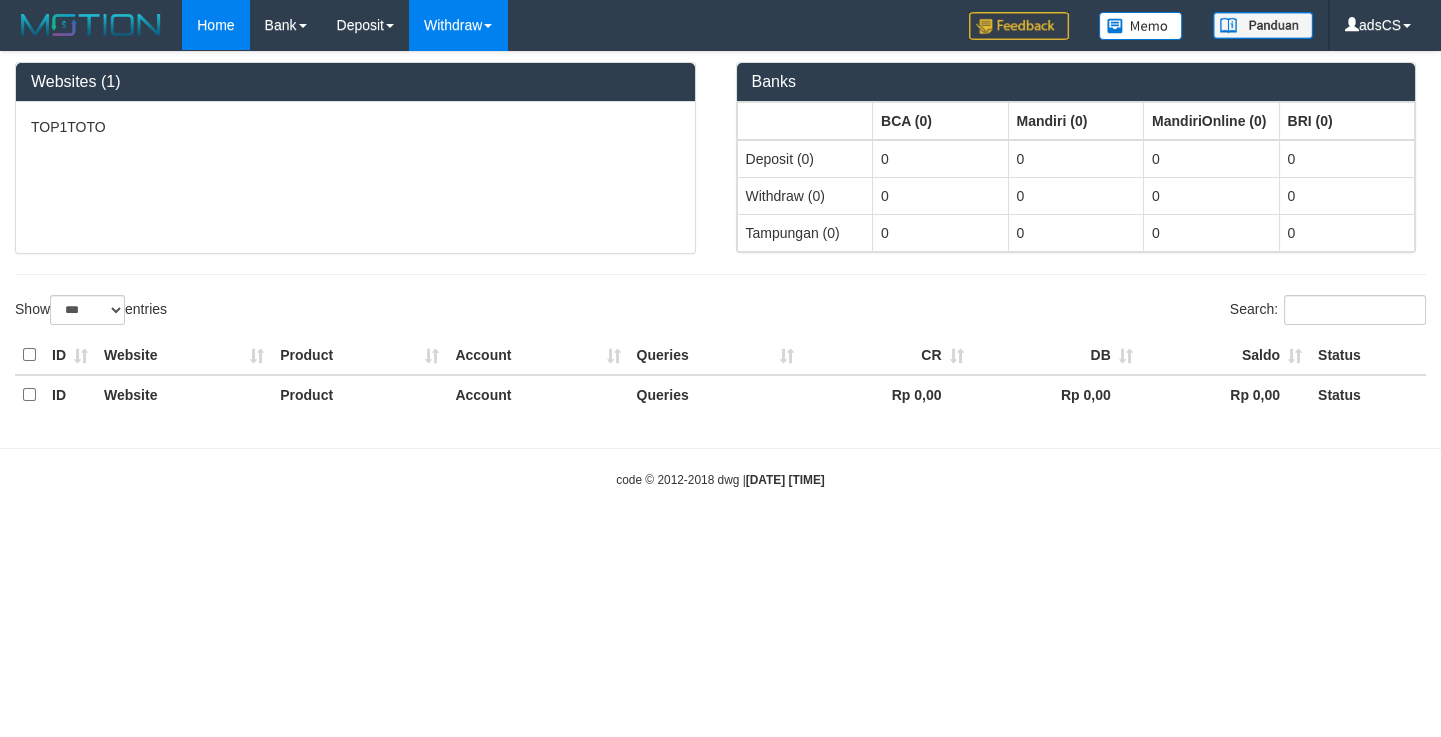 click on "Withdraw" at bounding box center [458, 25] 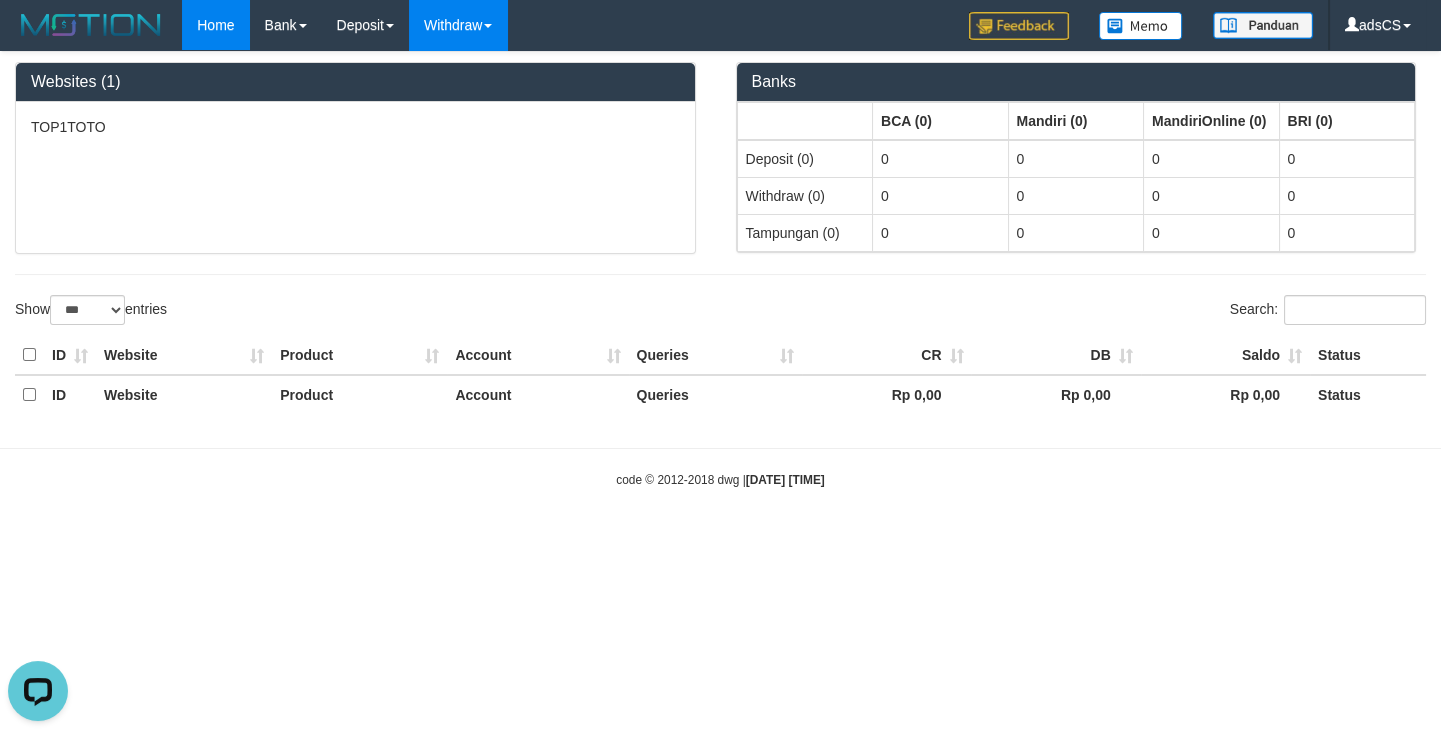 scroll, scrollTop: 0, scrollLeft: 0, axis: both 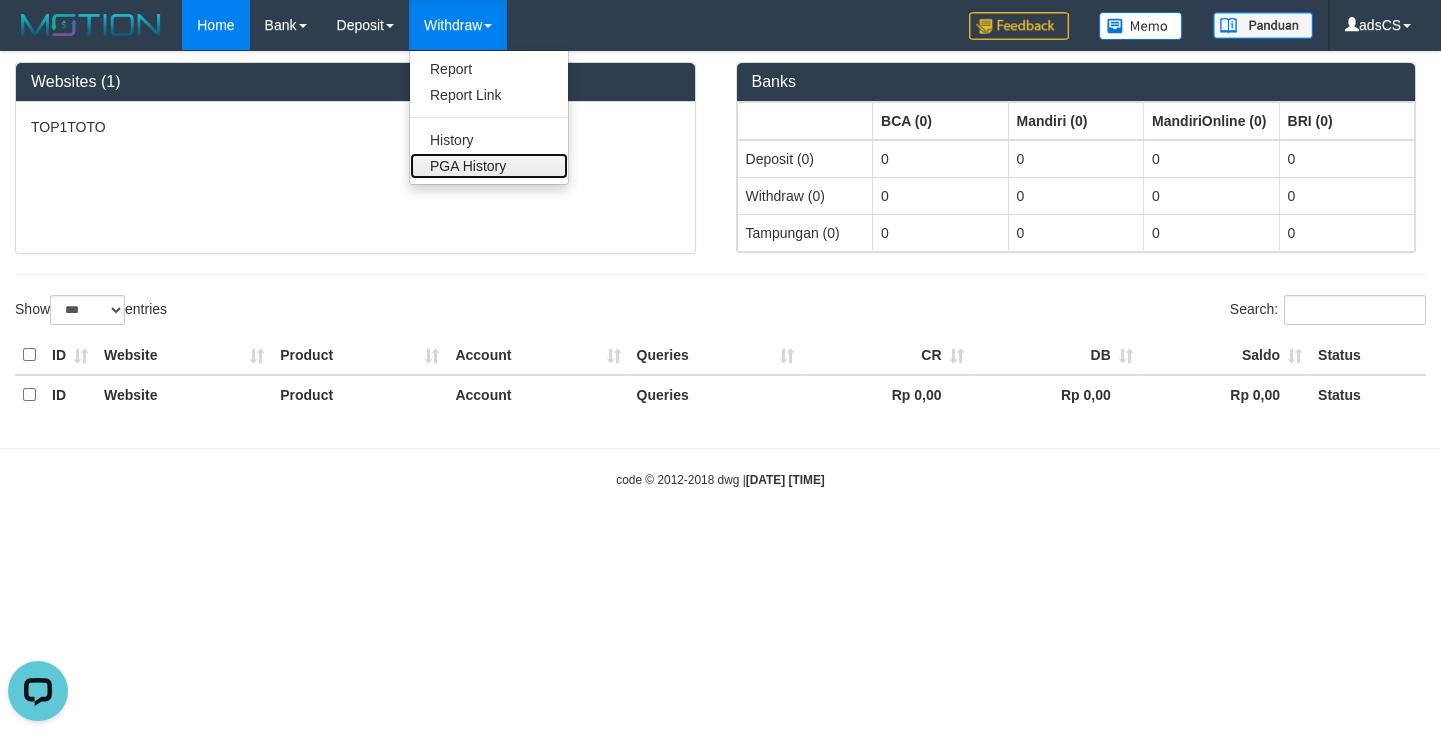 click on "PGA History" at bounding box center (489, 166) 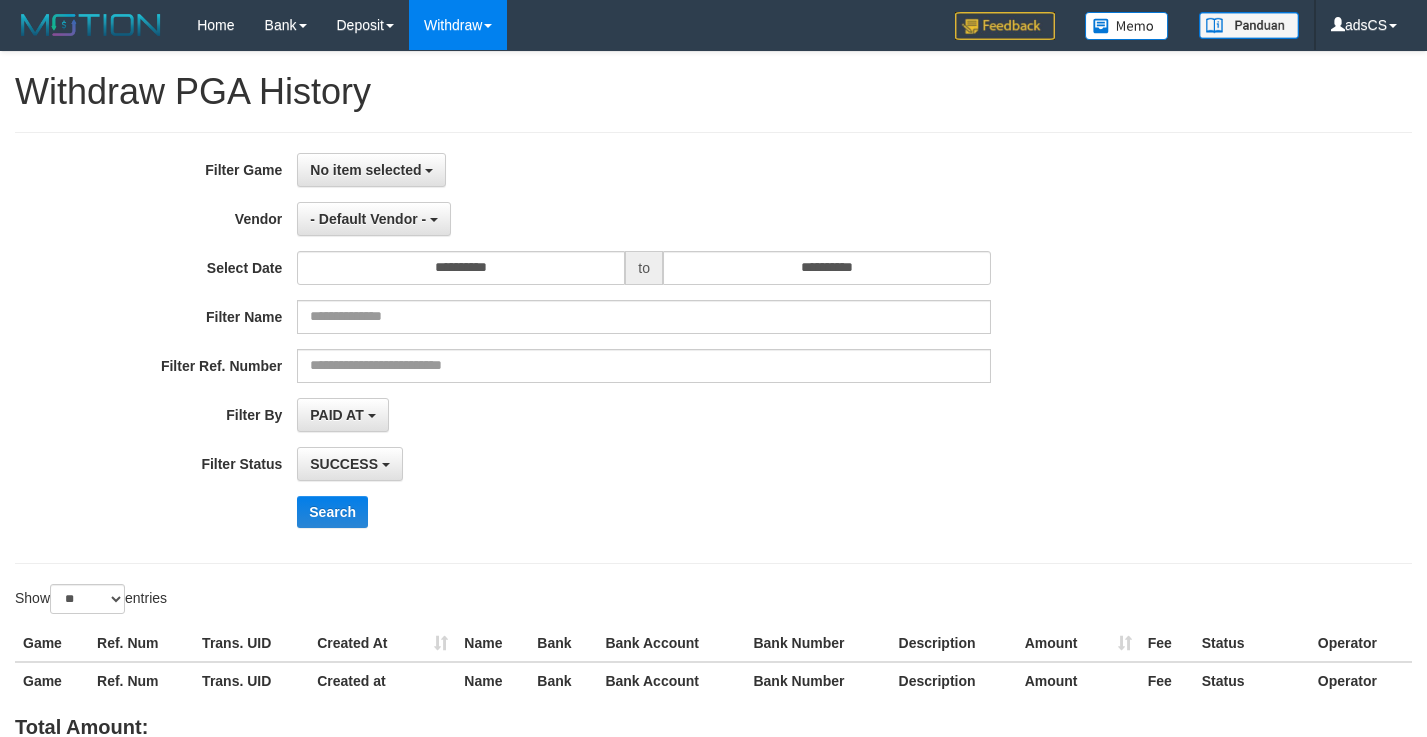 select 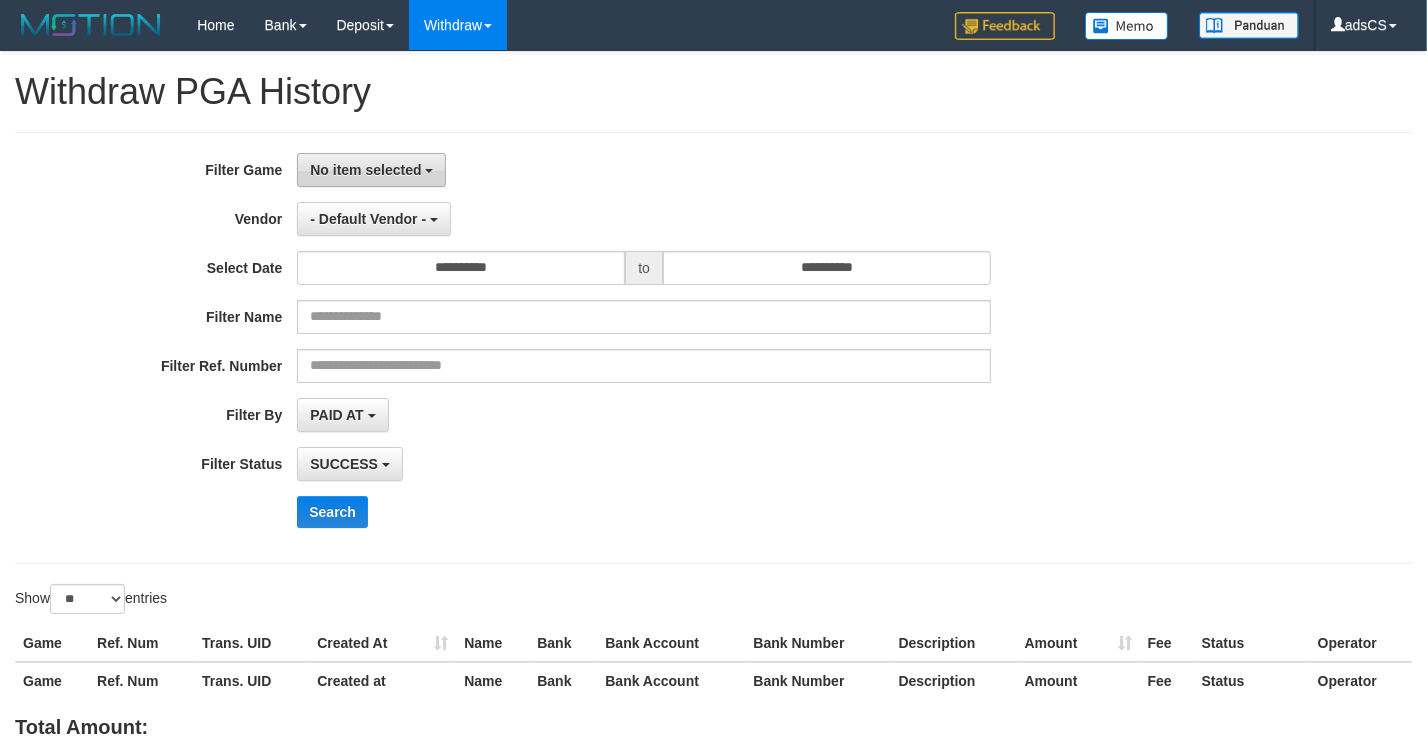 click on "No item selected" at bounding box center [365, 170] 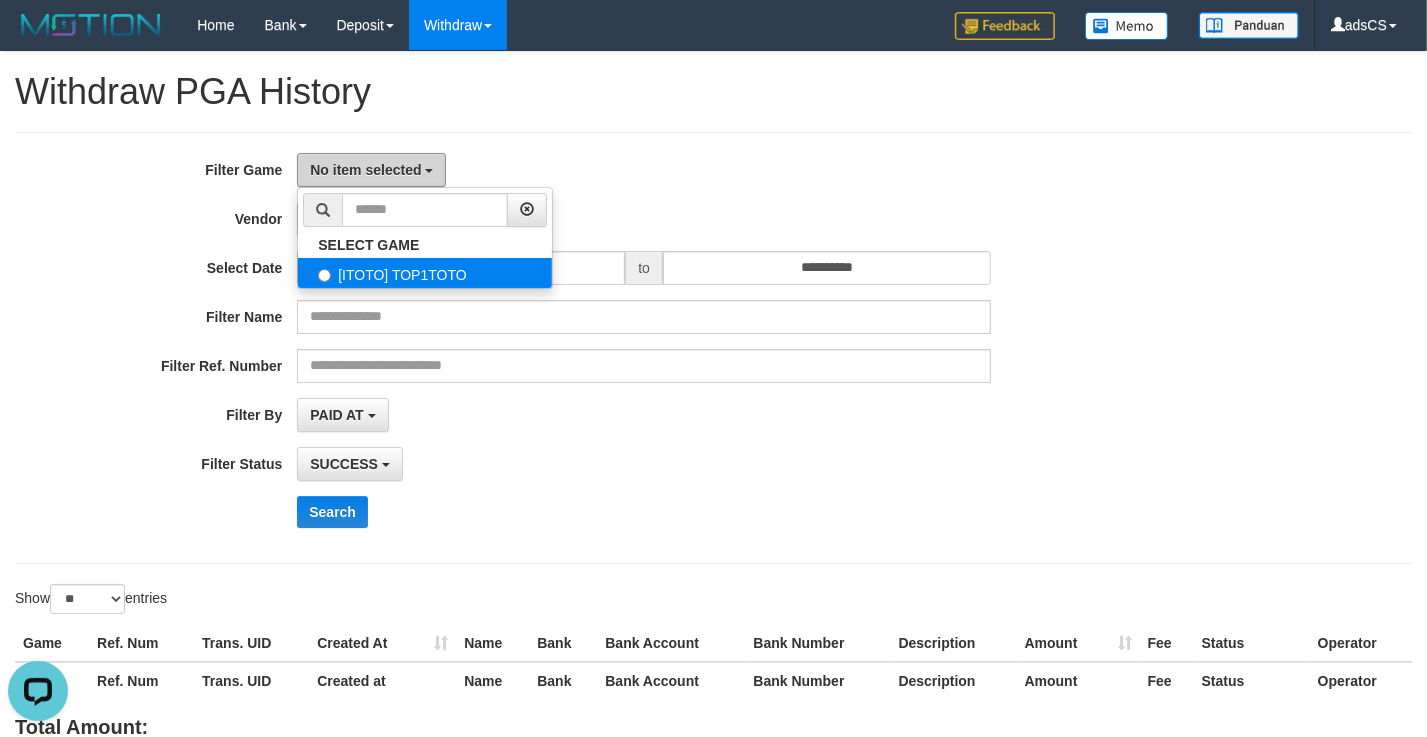 scroll, scrollTop: 0, scrollLeft: 0, axis: both 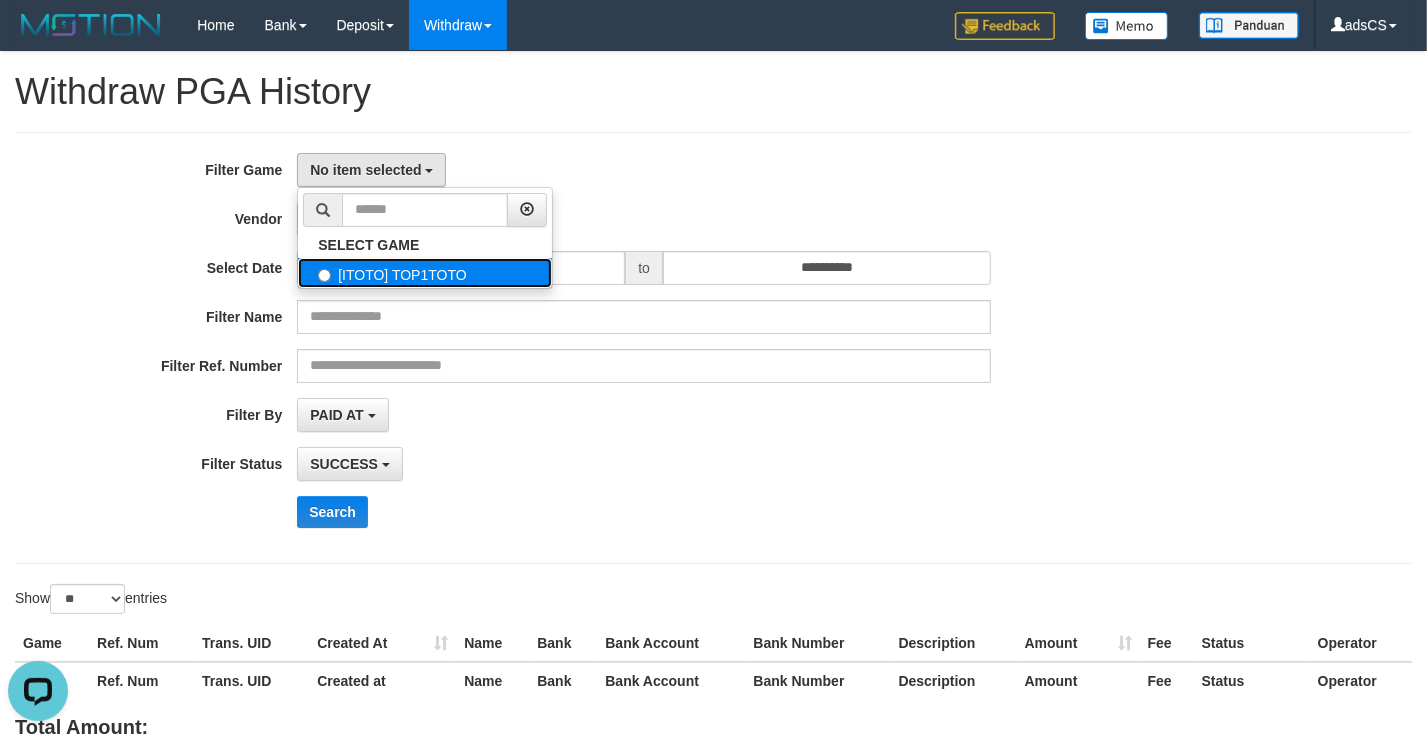 click on "[ITOTO] TOP1TOTO" at bounding box center [425, 273] 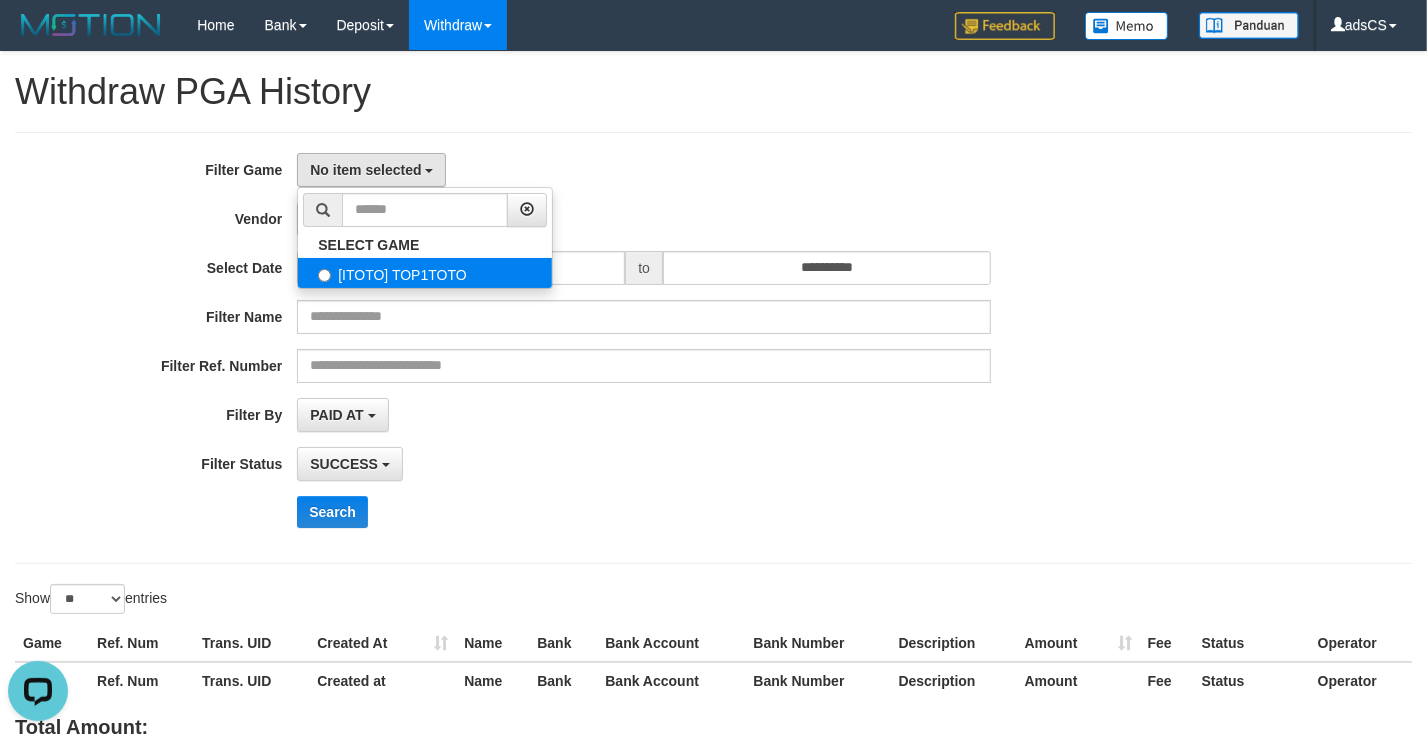 select on "***" 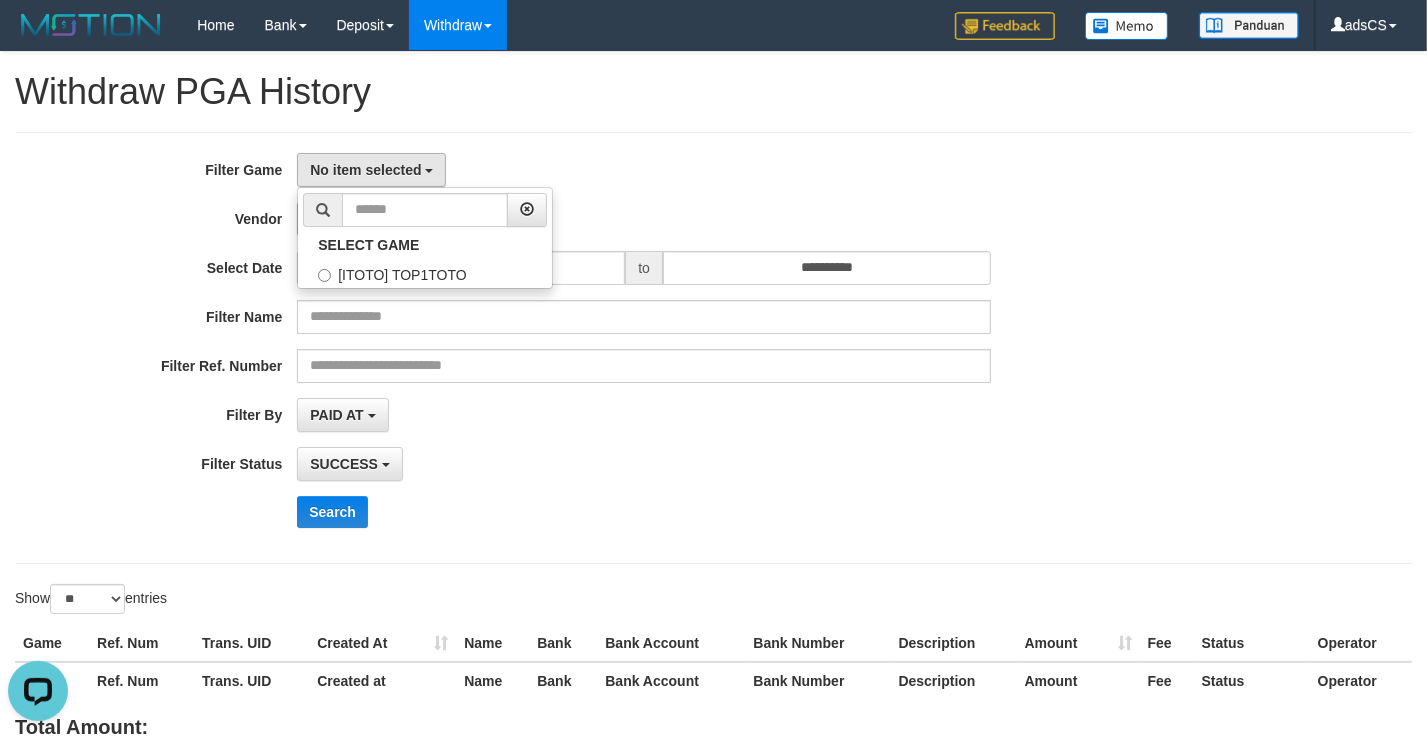 scroll, scrollTop: 18, scrollLeft: 0, axis: vertical 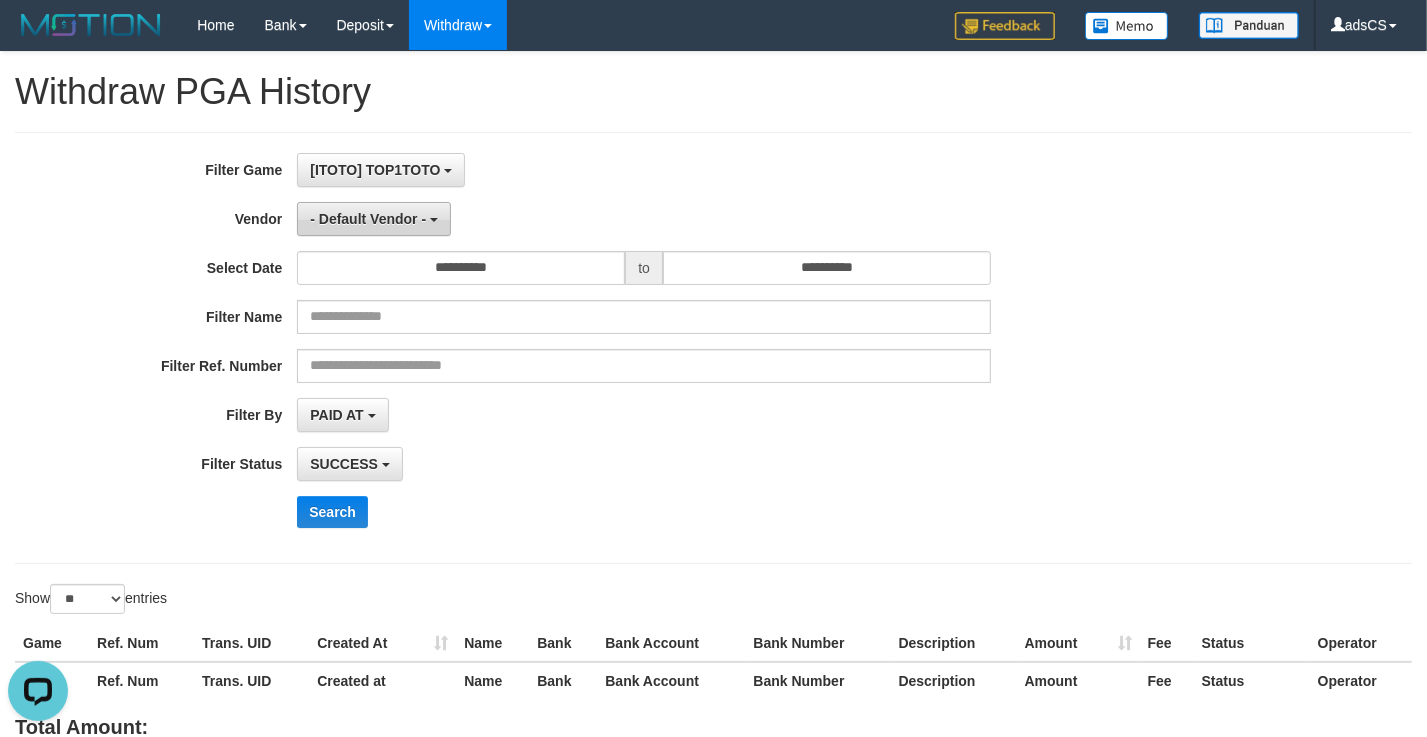 click on "- Default Vendor -" at bounding box center (368, 219) 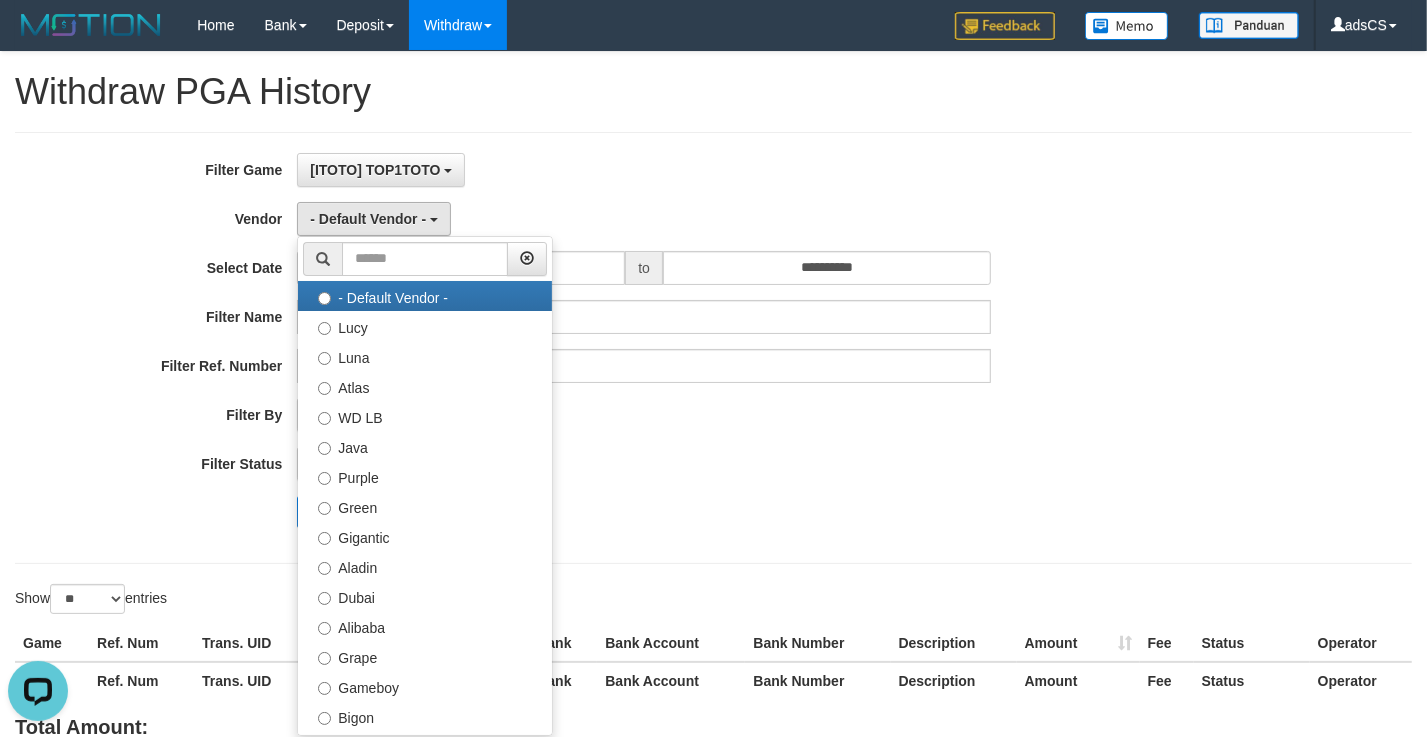 drag, startPoint x: 804, startPoint y: 166, endPoint x: 725, endPoint y: 201, distance: 86.40602 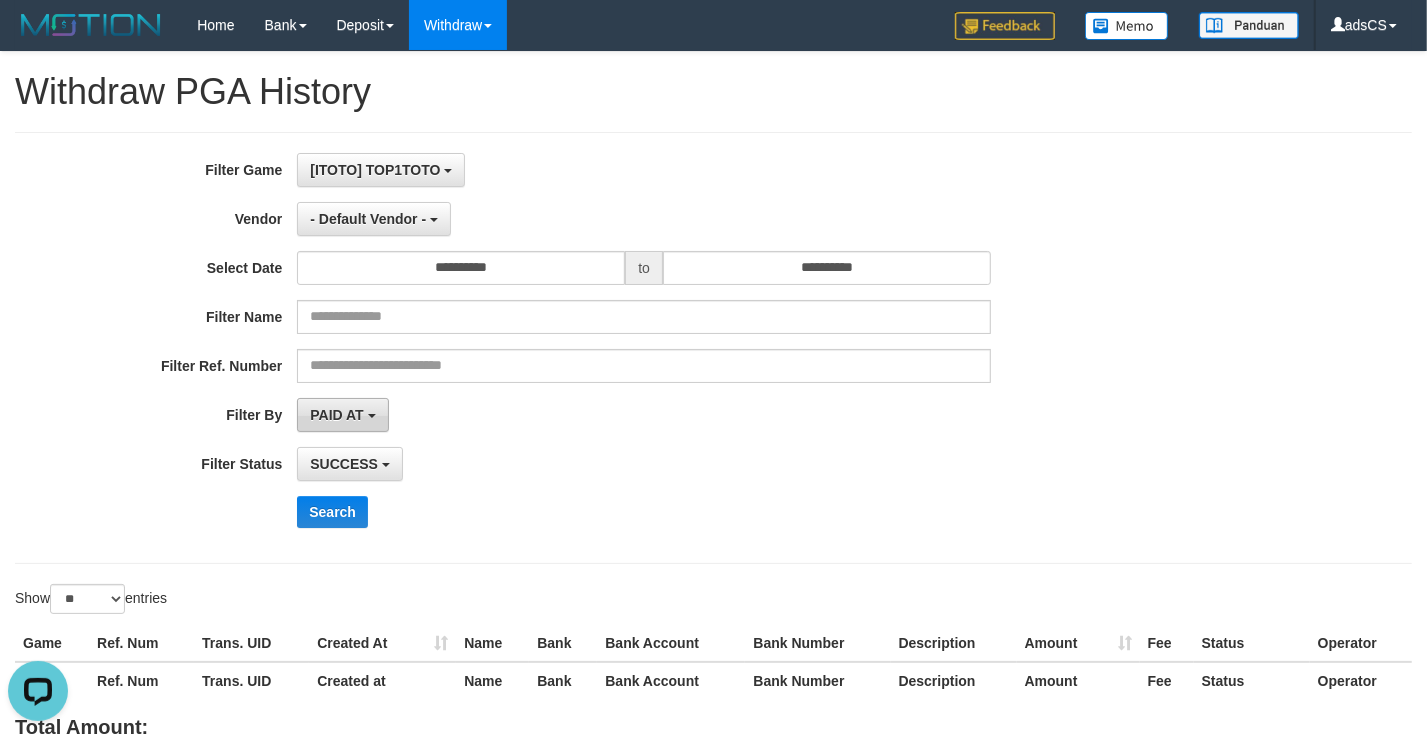 click on "PAID AT" at bounding box center (336, 415) 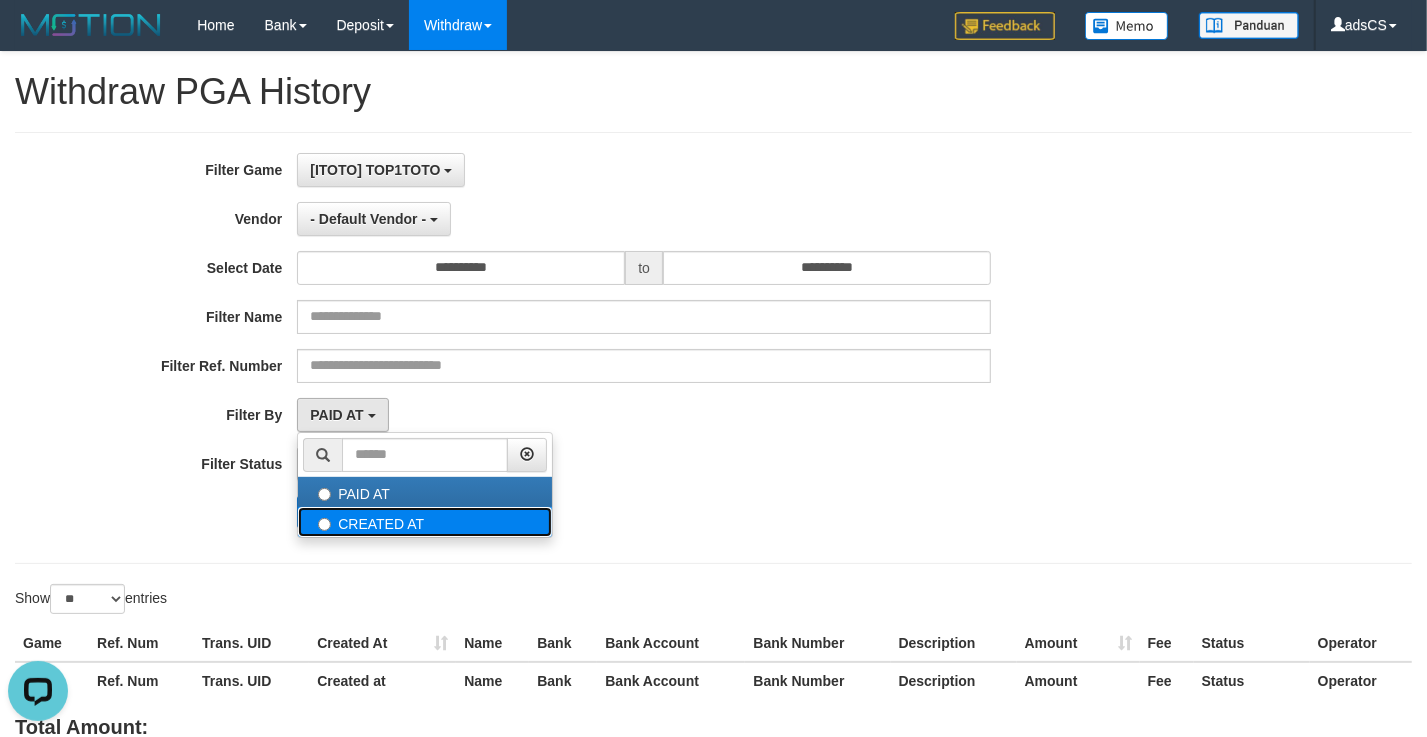 click on "CREATED AT" at bounding box center [425, 522] 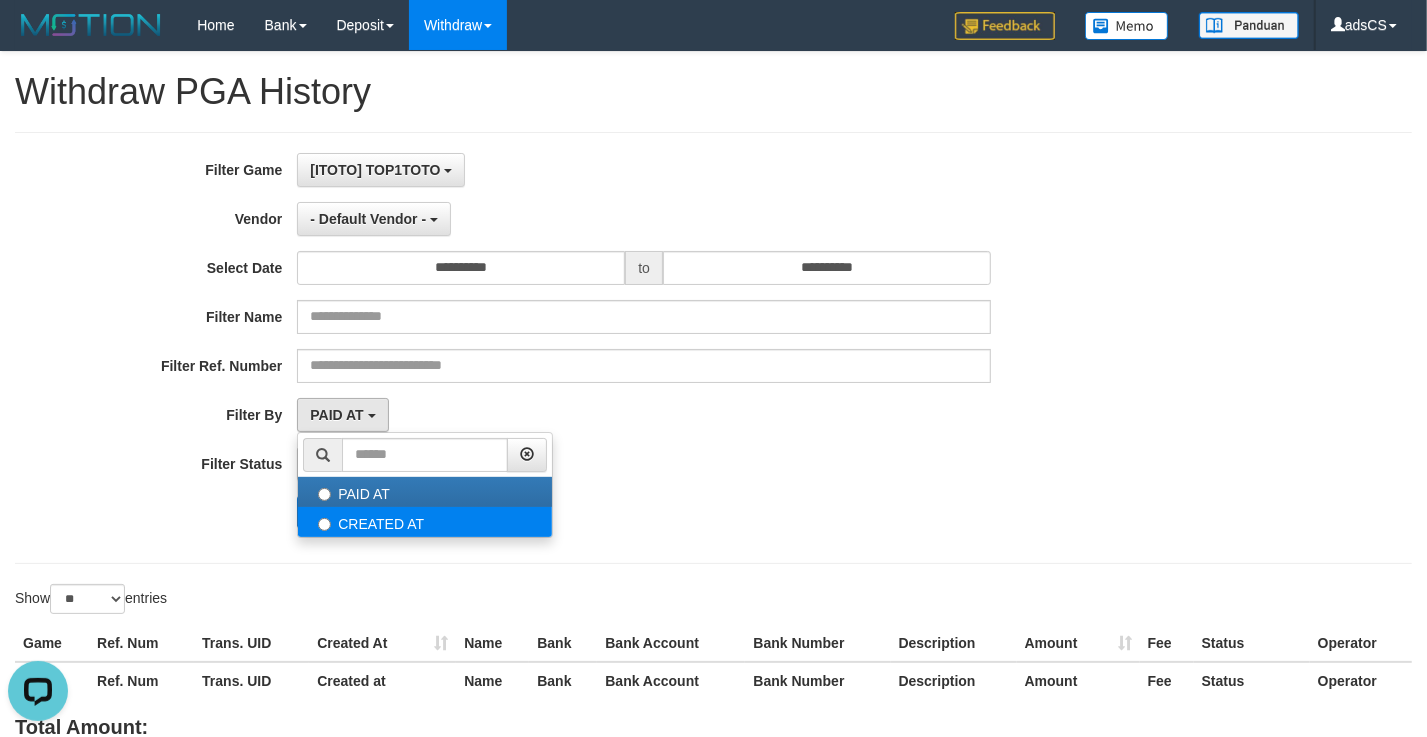 select on "*" 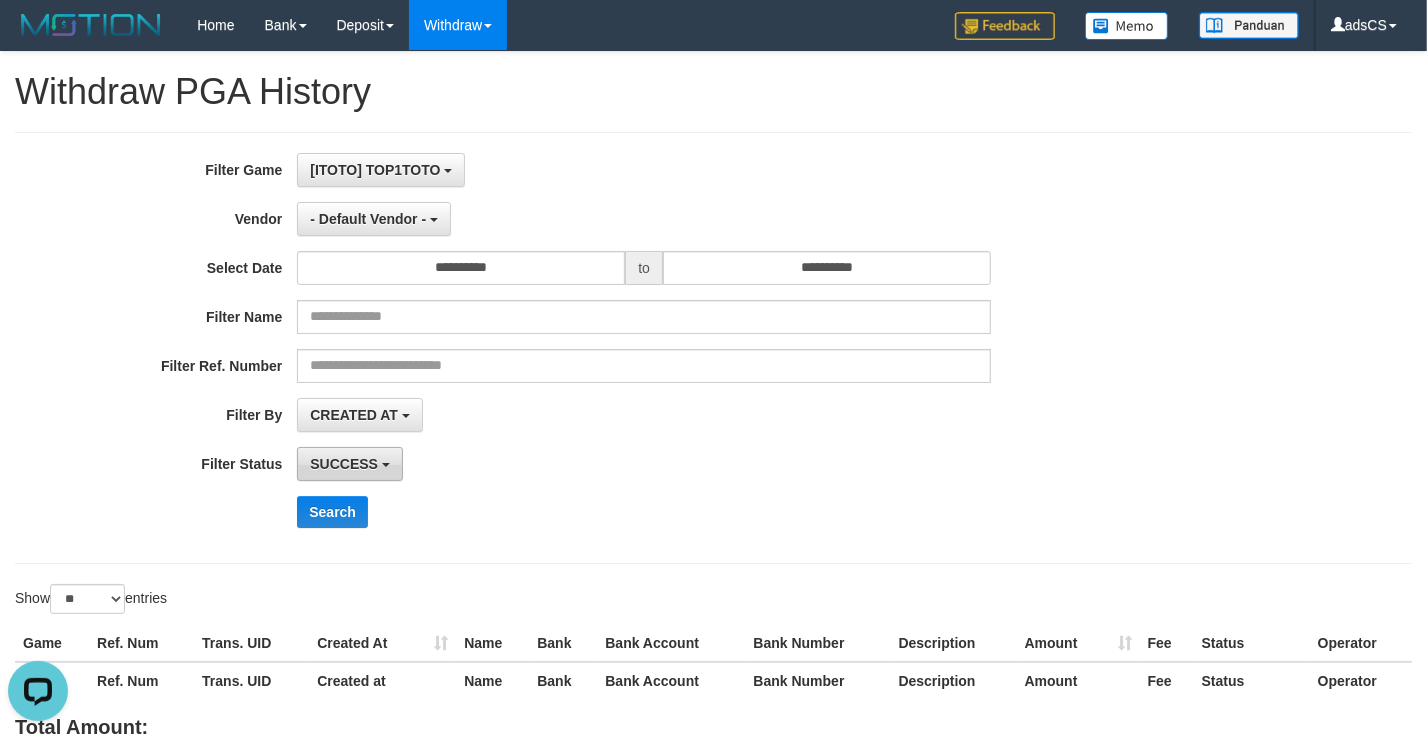 click on "SUCCESS" at bounding box center (344, 464) 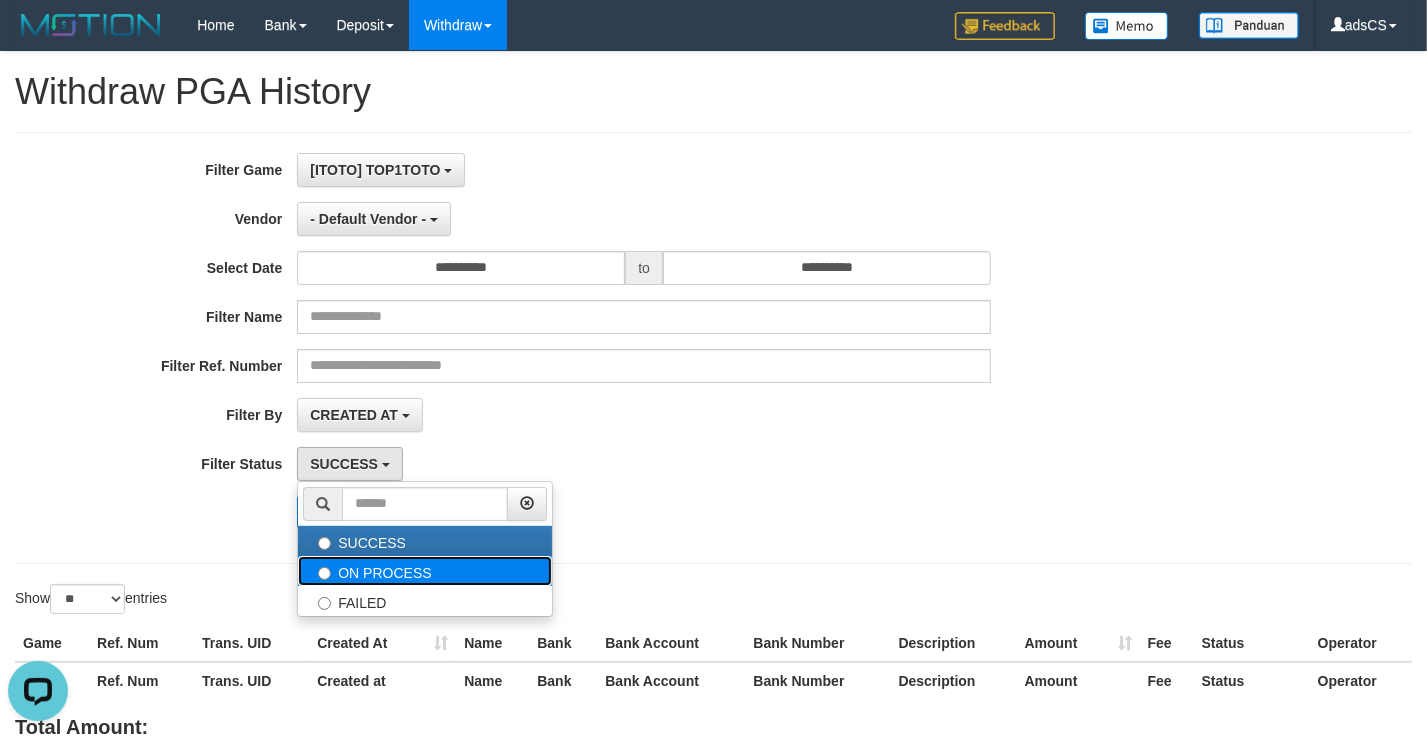 click on "ON PROCESS" at bounding box center [425, 571] 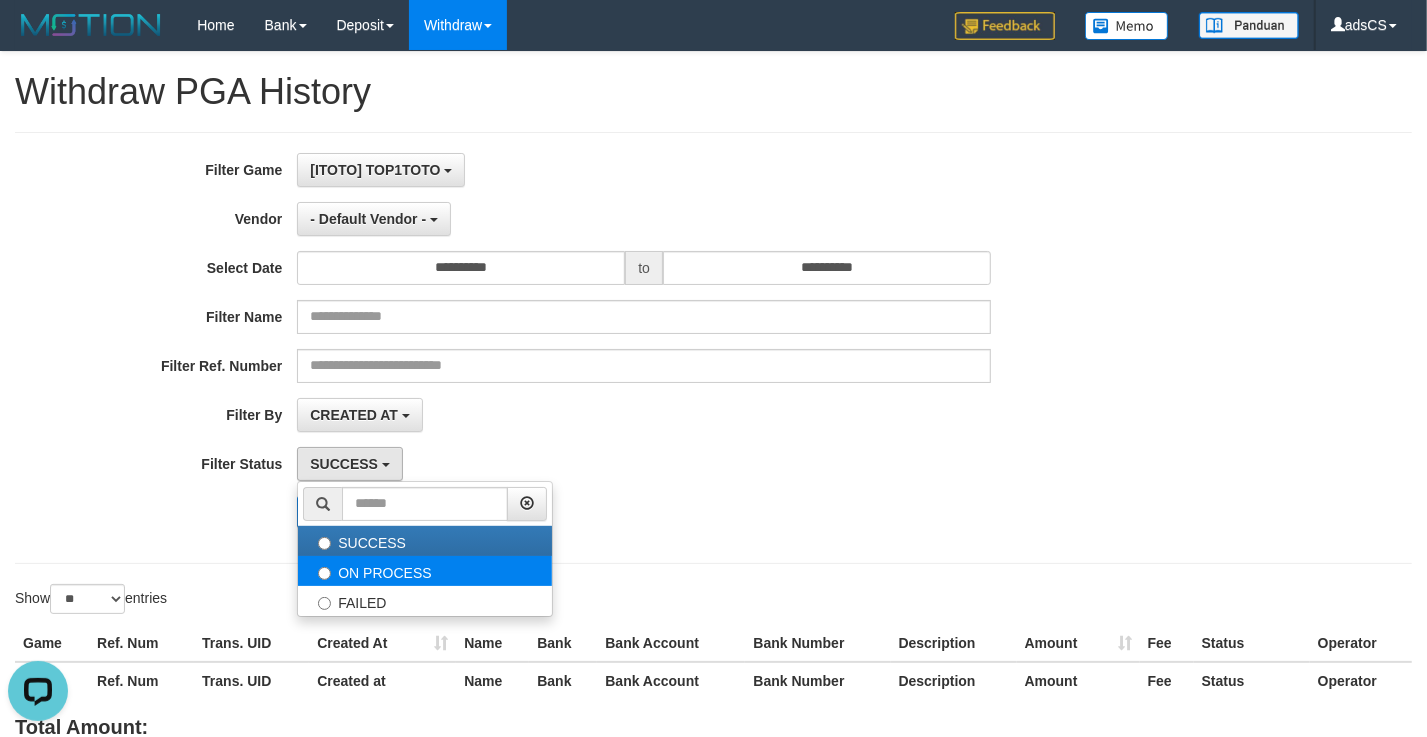 select on "*" 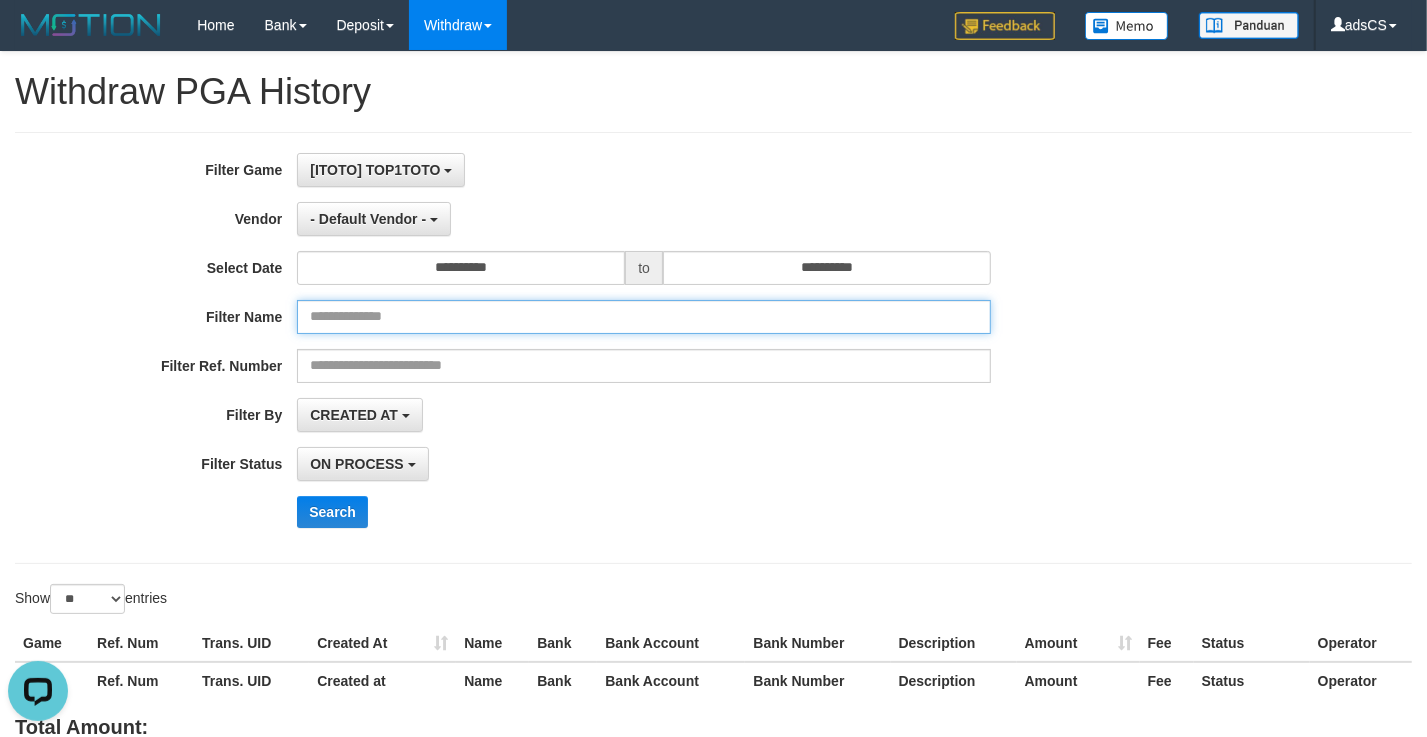 click at bounding box center (644, 317) 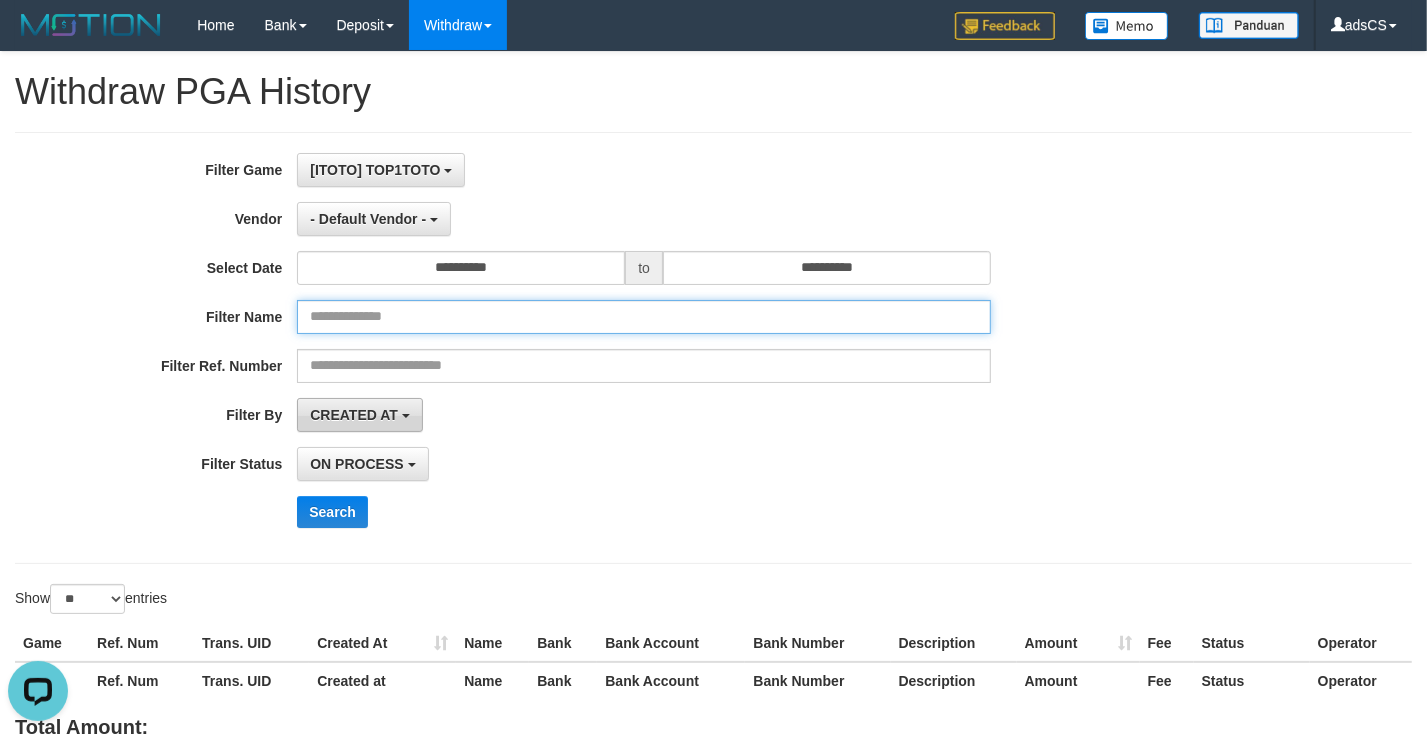 paste on "**********" 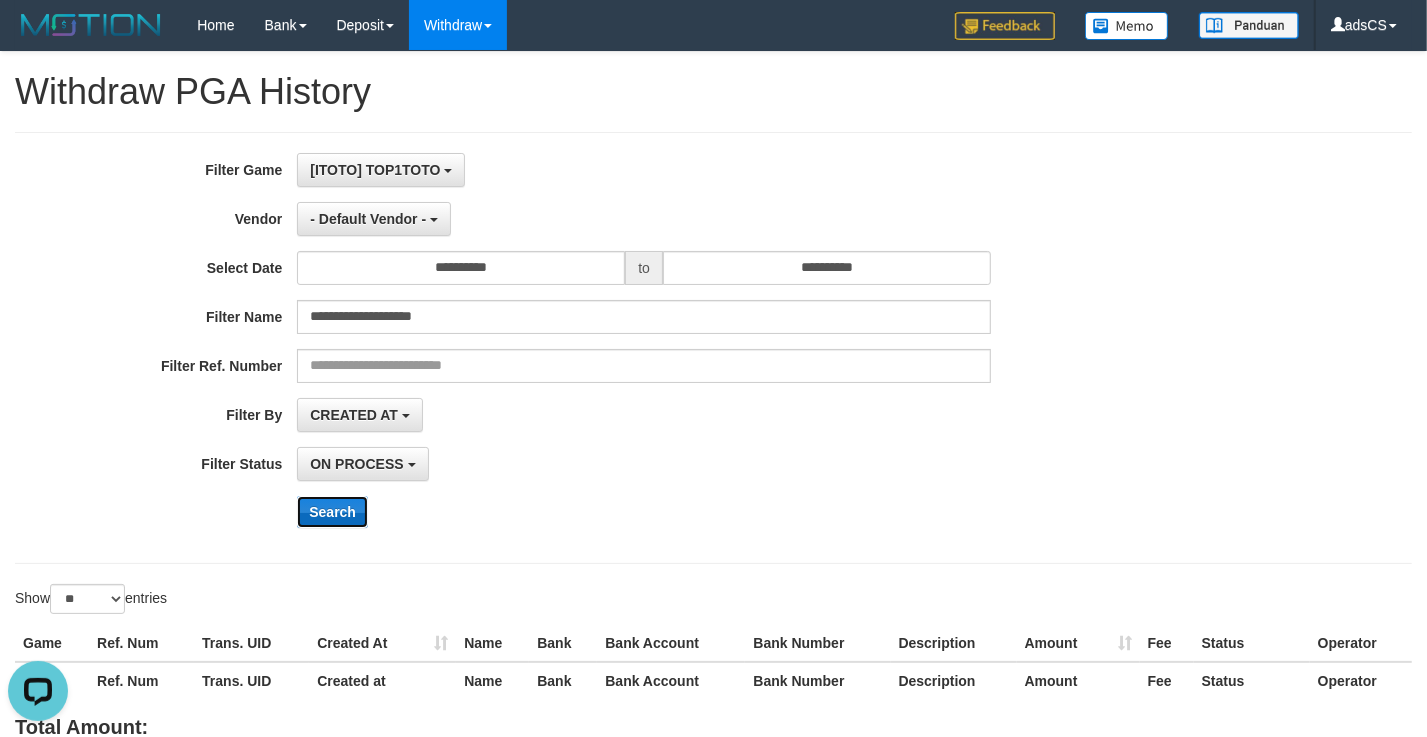 click on "Search" at bounding box center (332, 512) 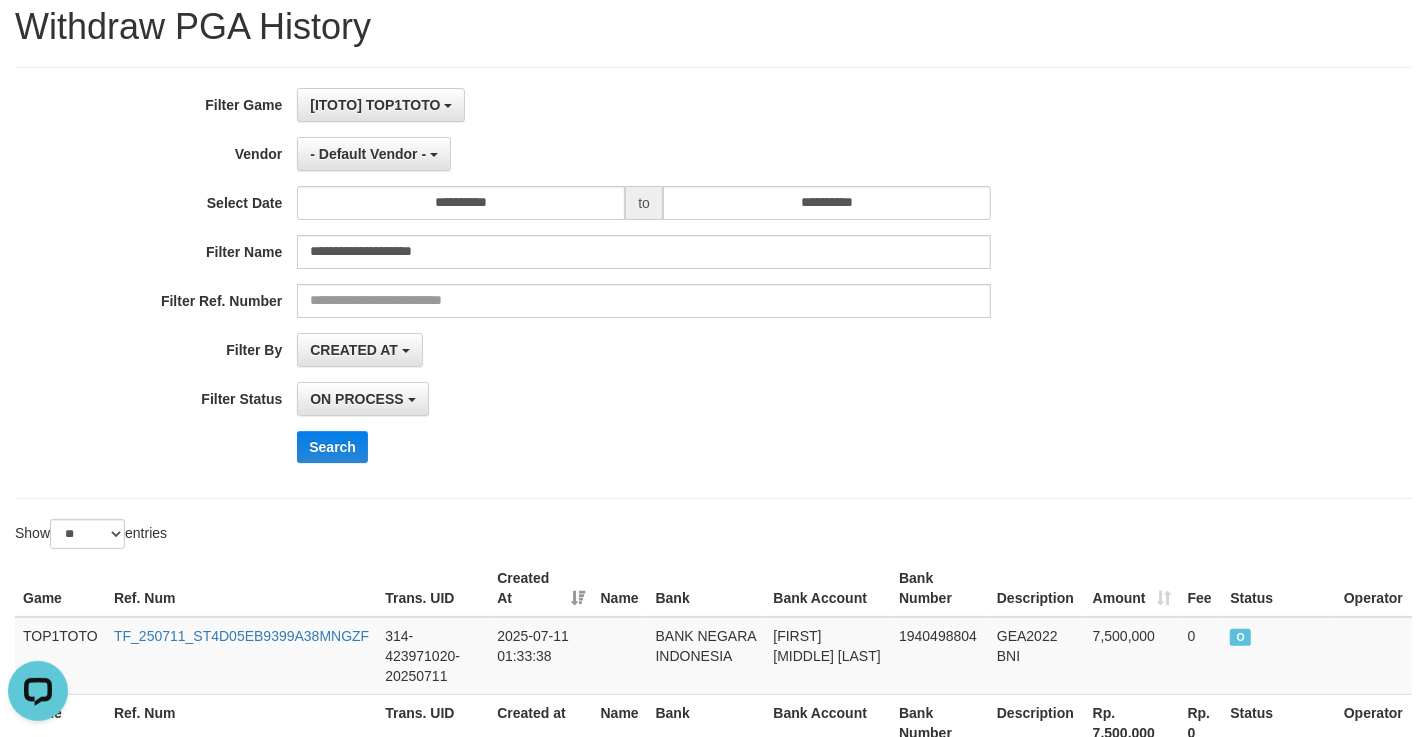 scroll, scrollTop: 272, scrollLeft: 0, axis: vertical 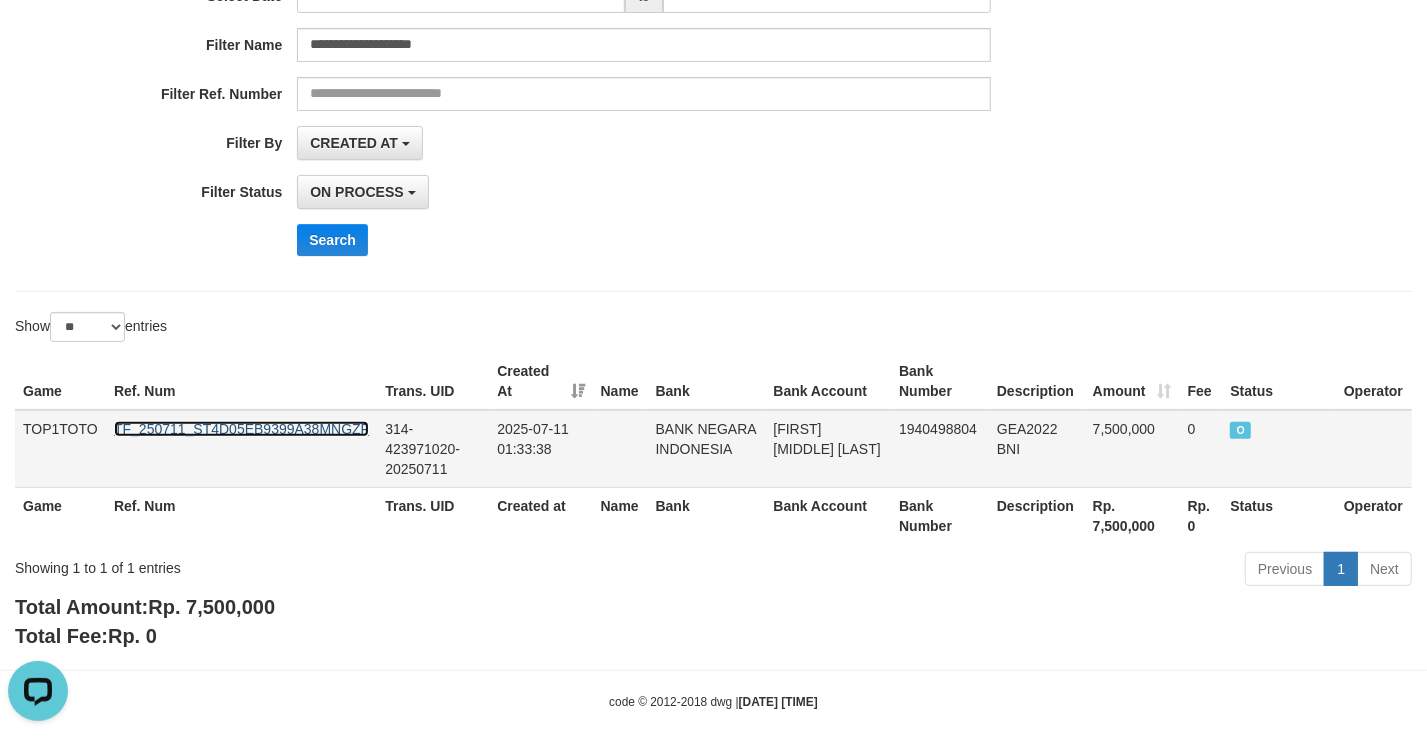 click on "TF_250711_ST4D05EB9399A38MNGZF" at bounding box center (241, 429) 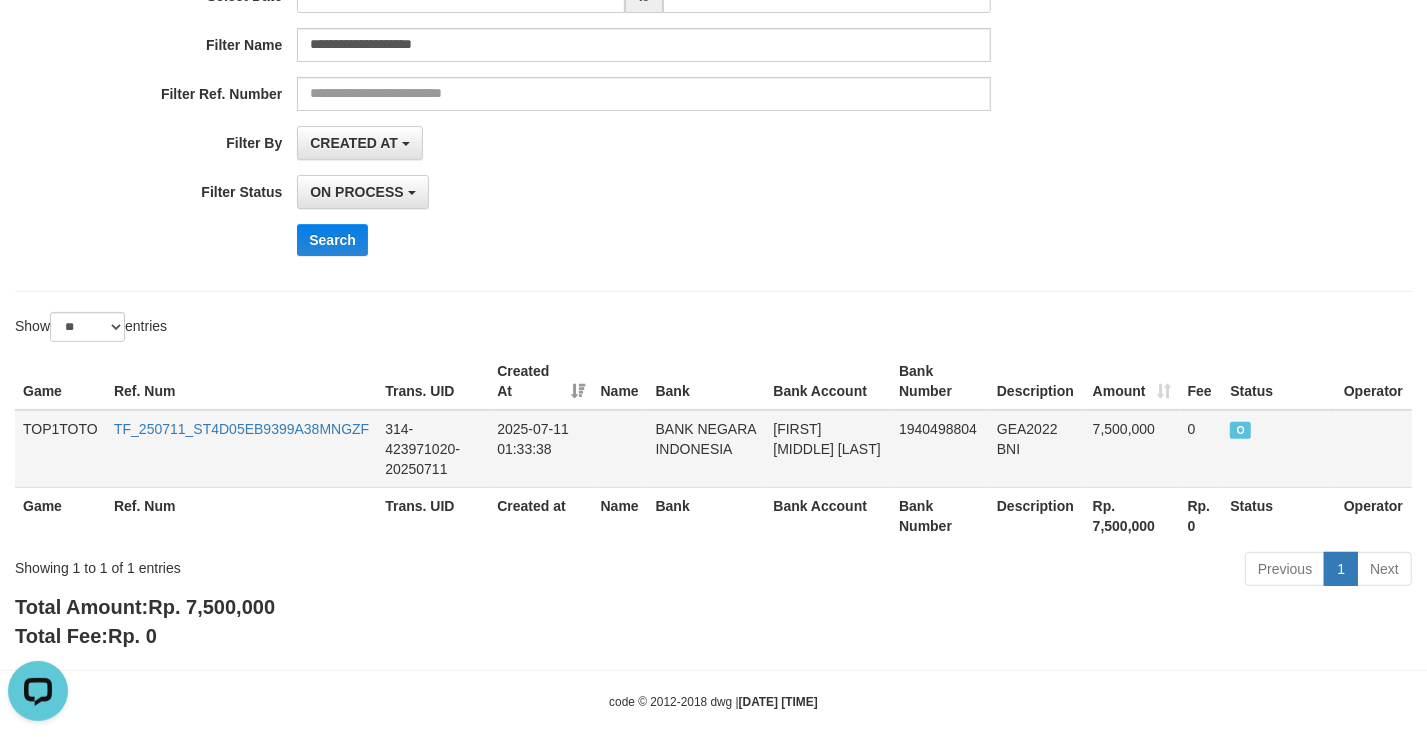 click on "GEA2022 BNI" at bounding box center (1037, 449) 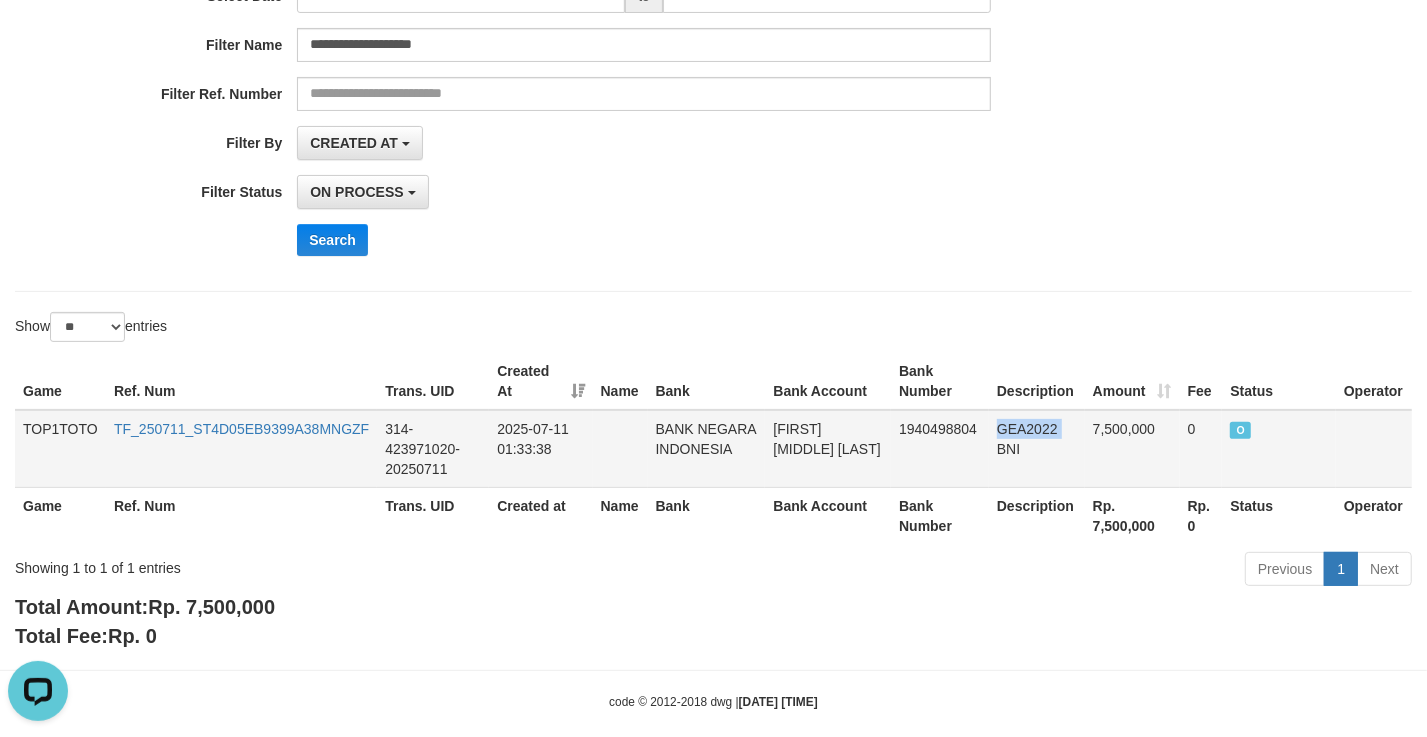 click on "GEA2022 BNI" at bounding box center [1037, 449] 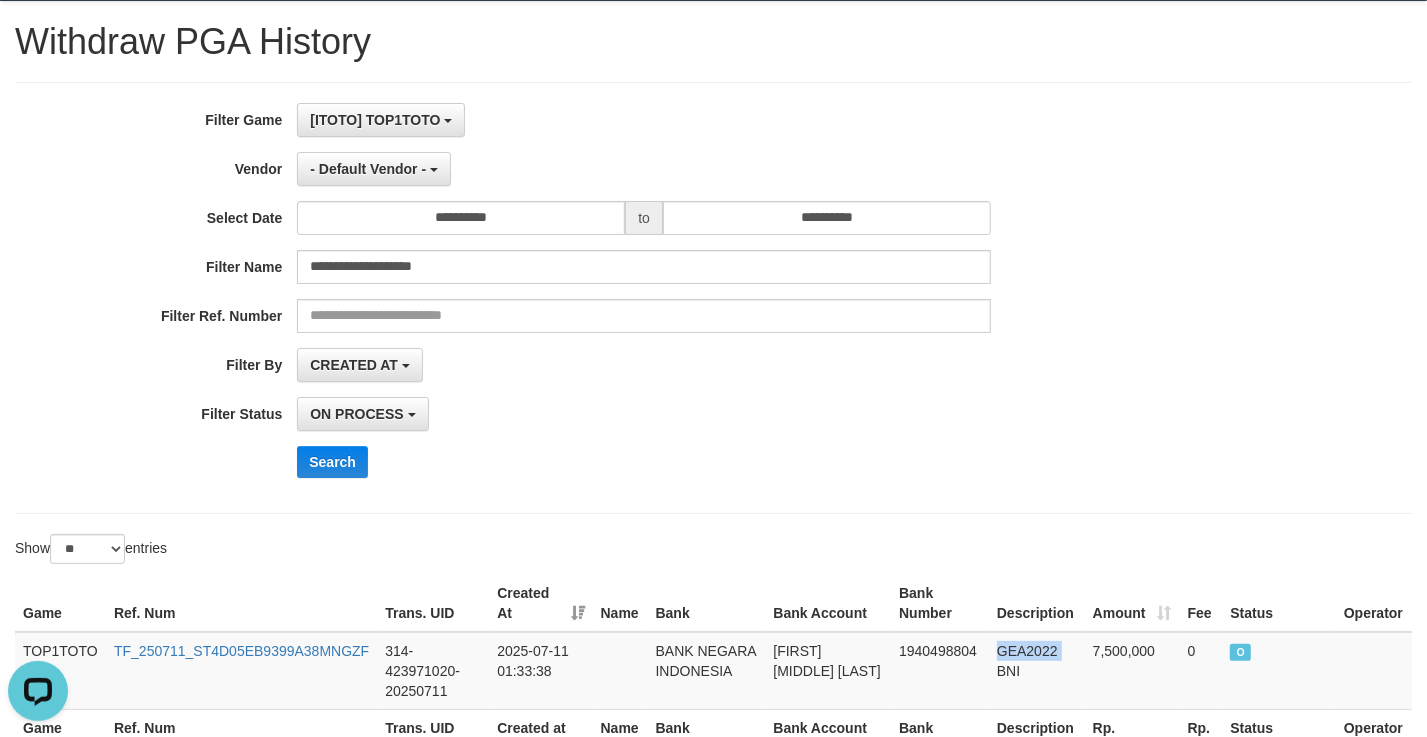 scroll, scrollTop: 0, scrollLeft: 0, axis: both 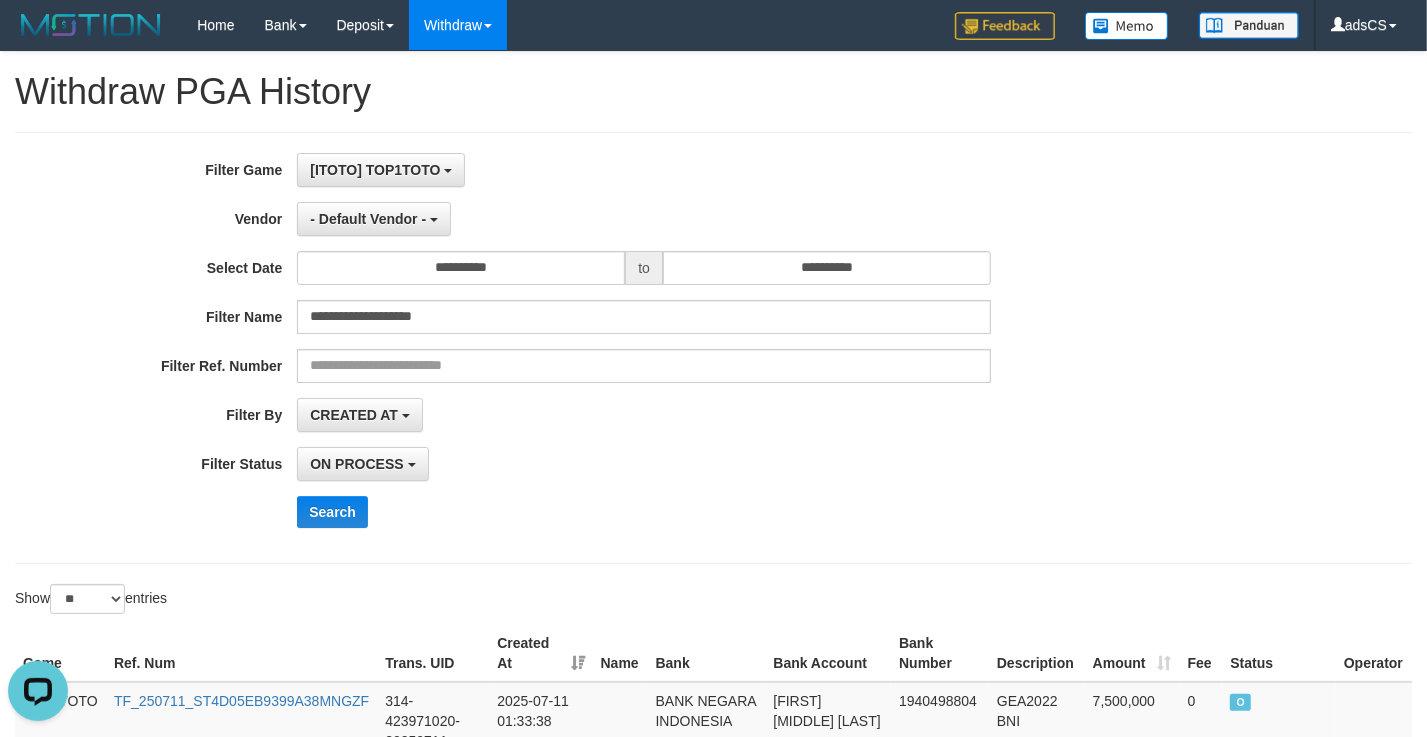 click on "**********" at bounding box center (594, 348) 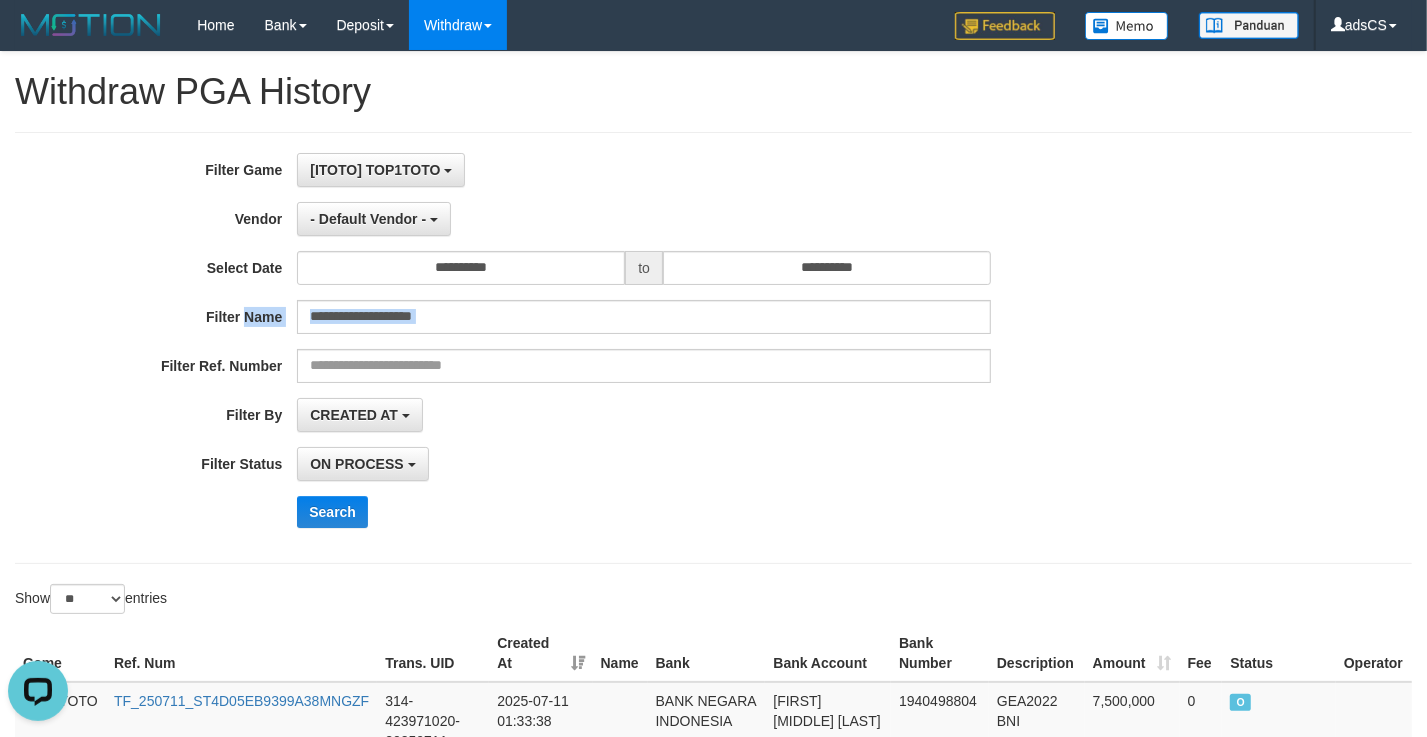 click on "**********" at bounding box center (594, 348) 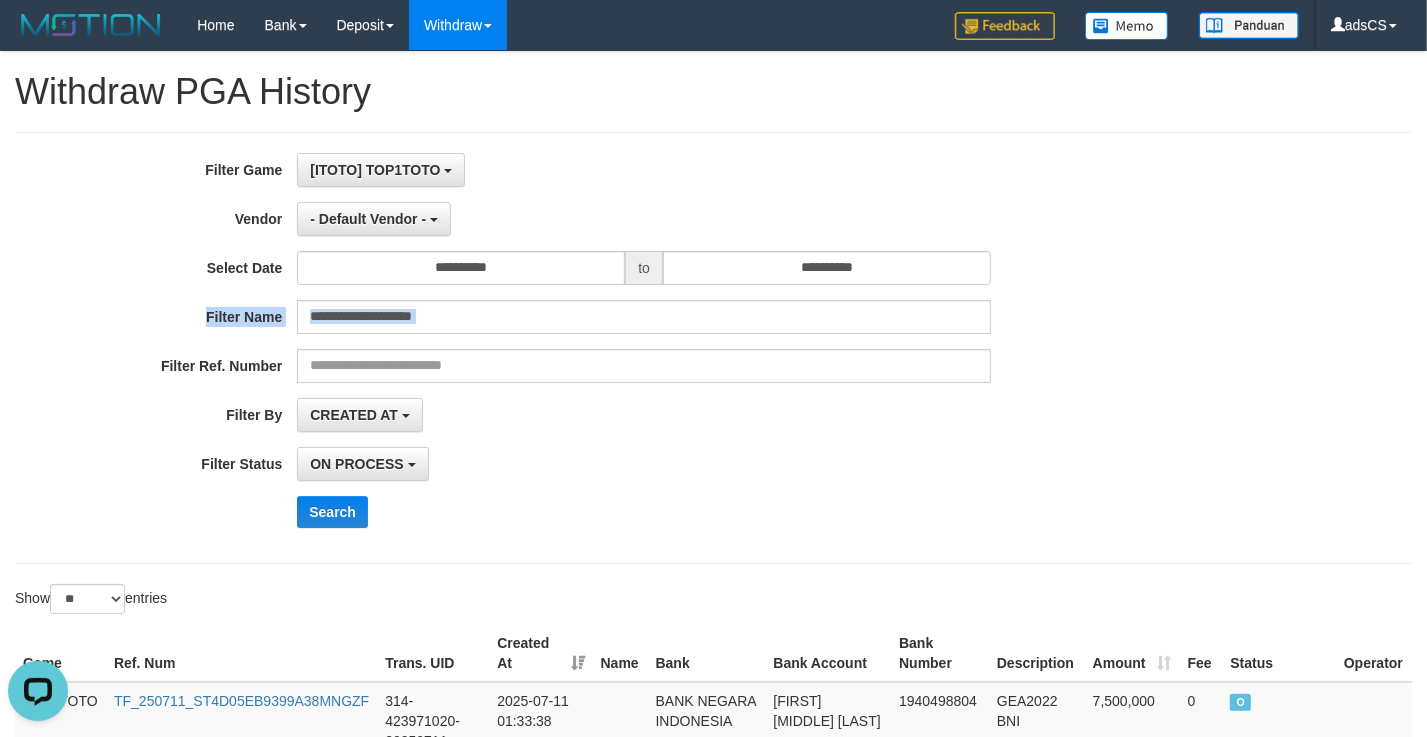 click on "**********" at bounding box center [594, 348] 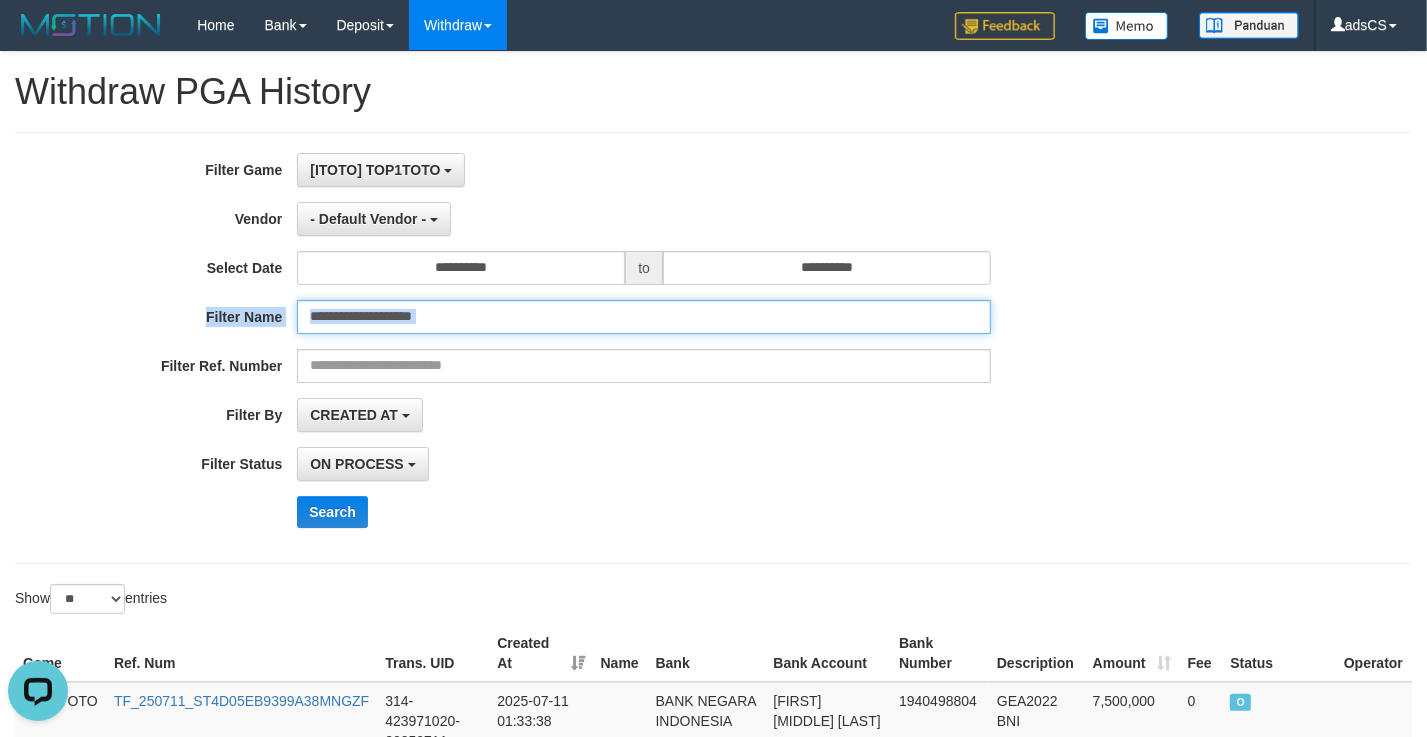 click on "**********" at bounding box center (644, 317) 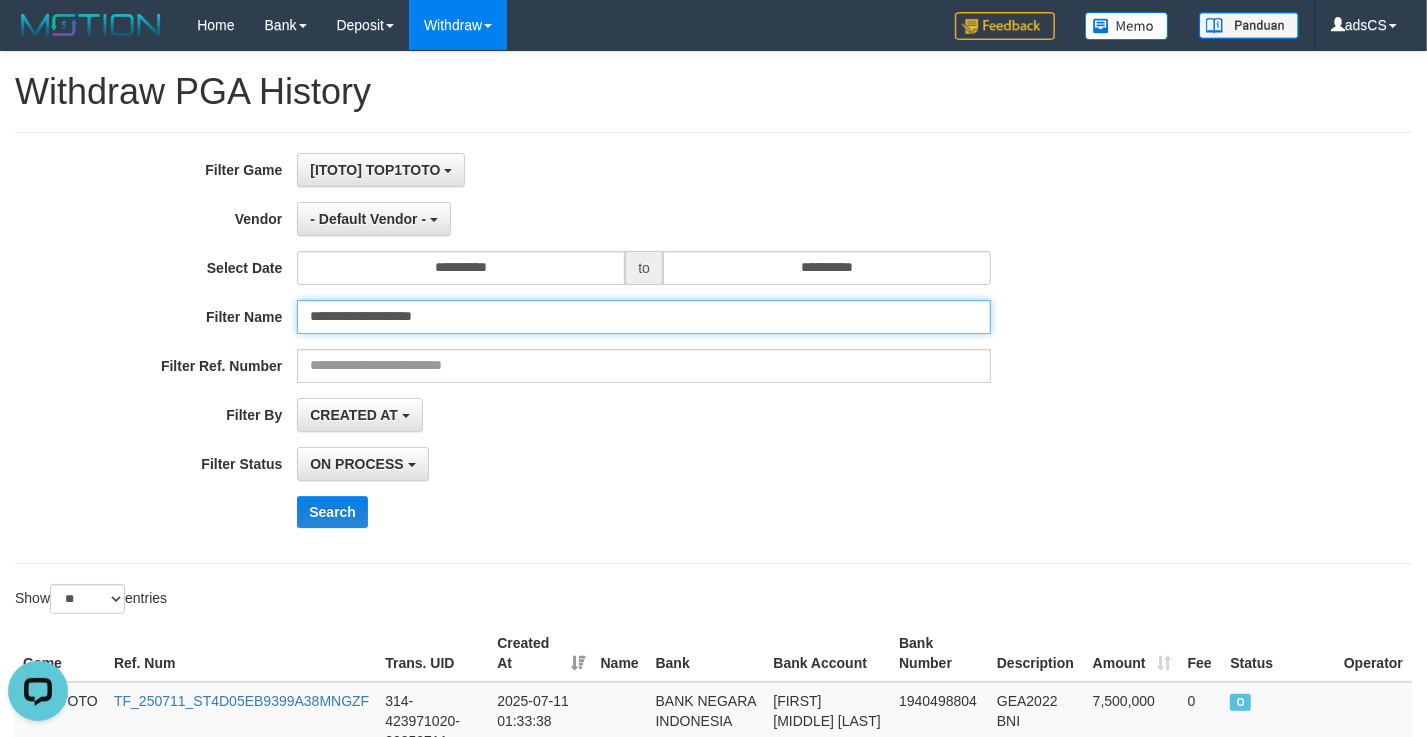 click on "**********" at bounding box center [644, 317] 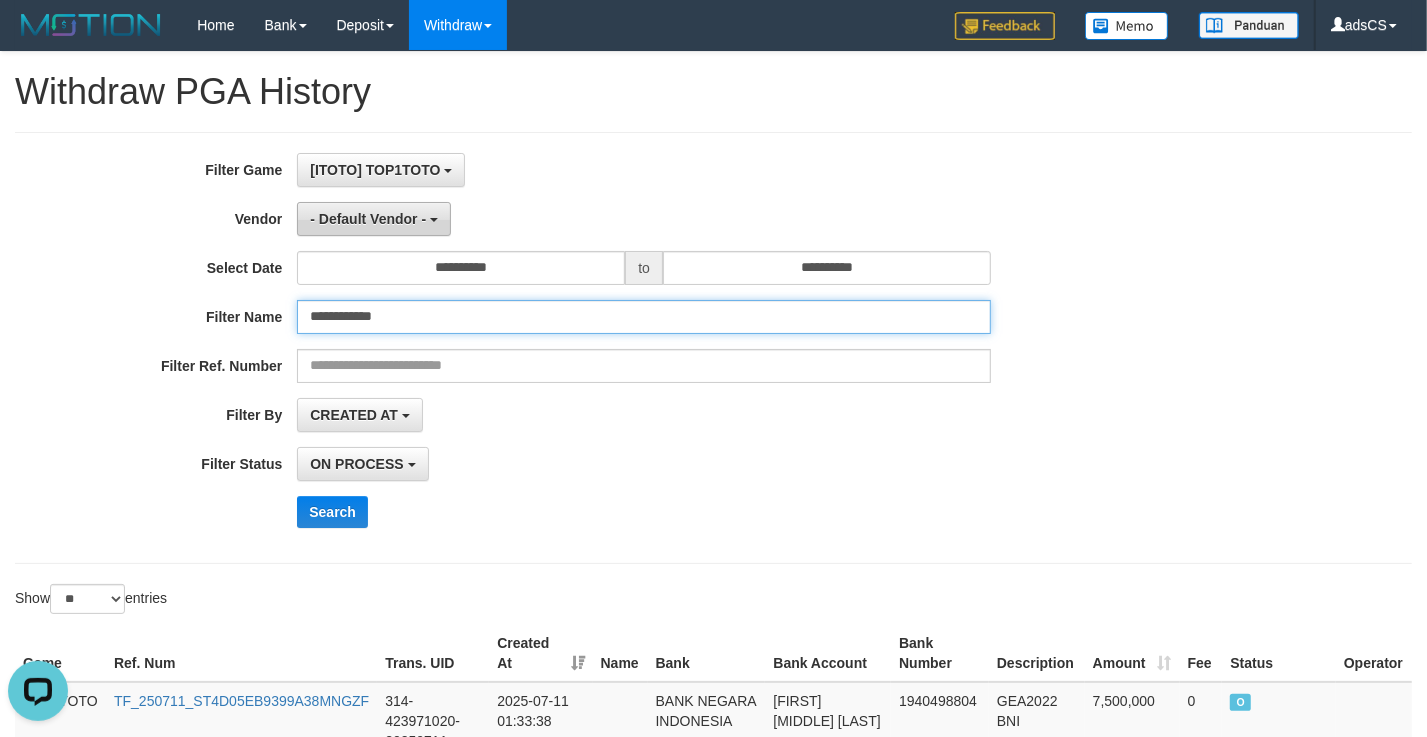 type on "**********" 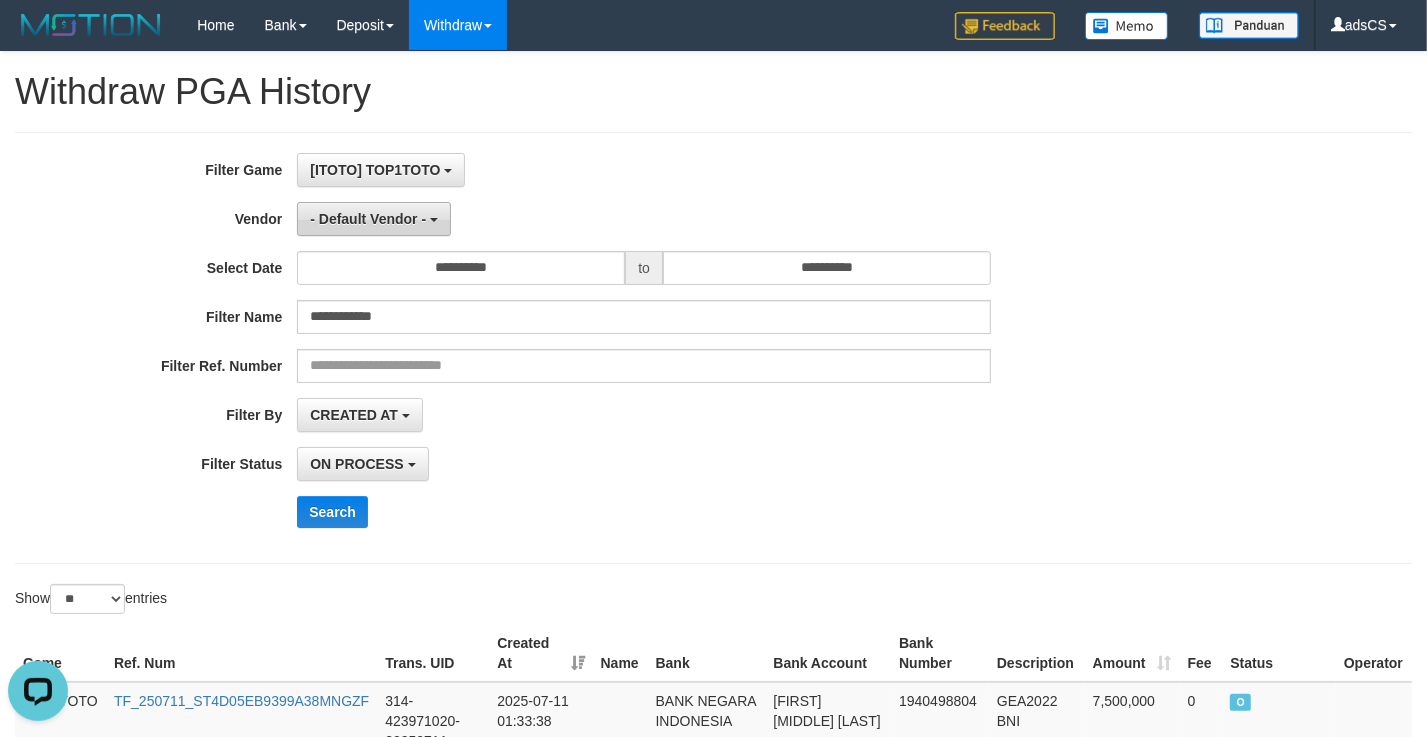 click on "- Default Vendor -" at bounding box center (374, 219) 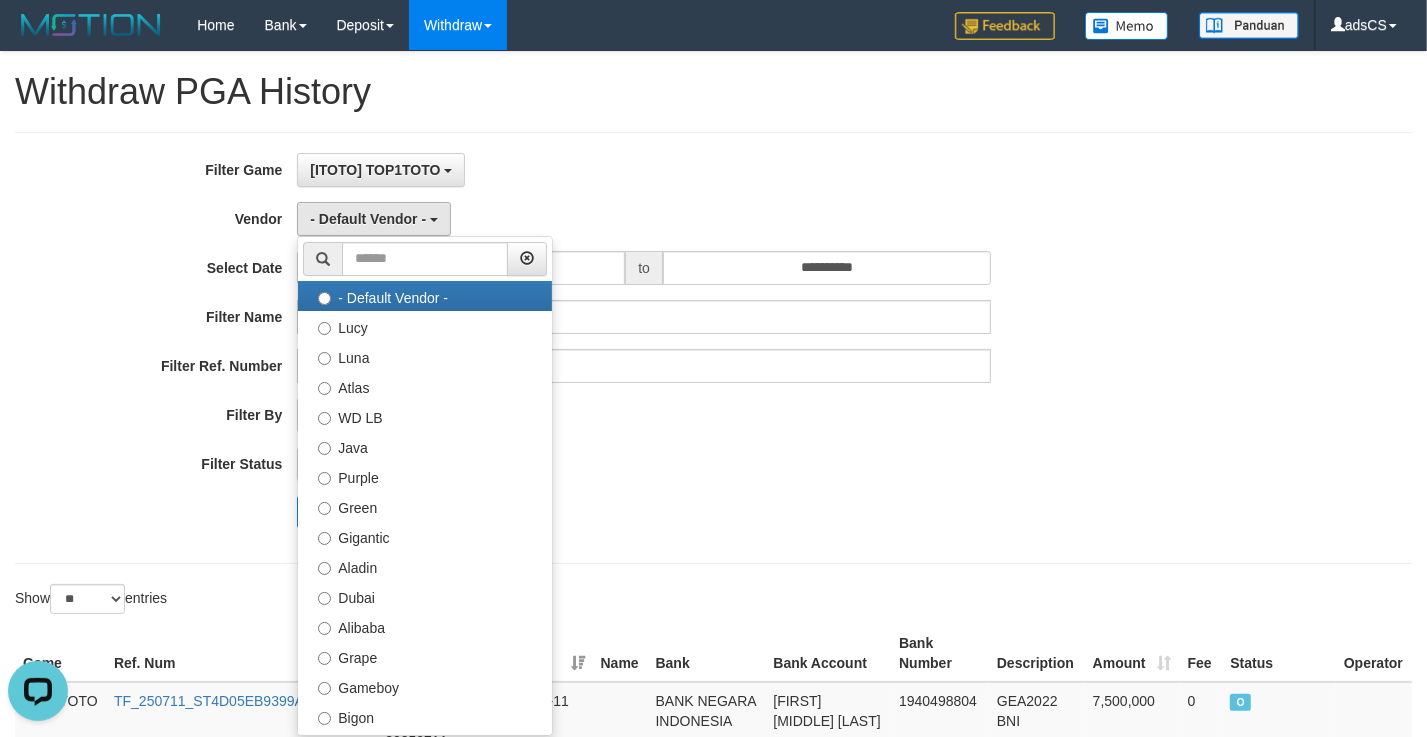 drag, startPoint x: 550, startPoint y: 203, endPoint x: 509, endPoint y: 249, distance: 61.6198 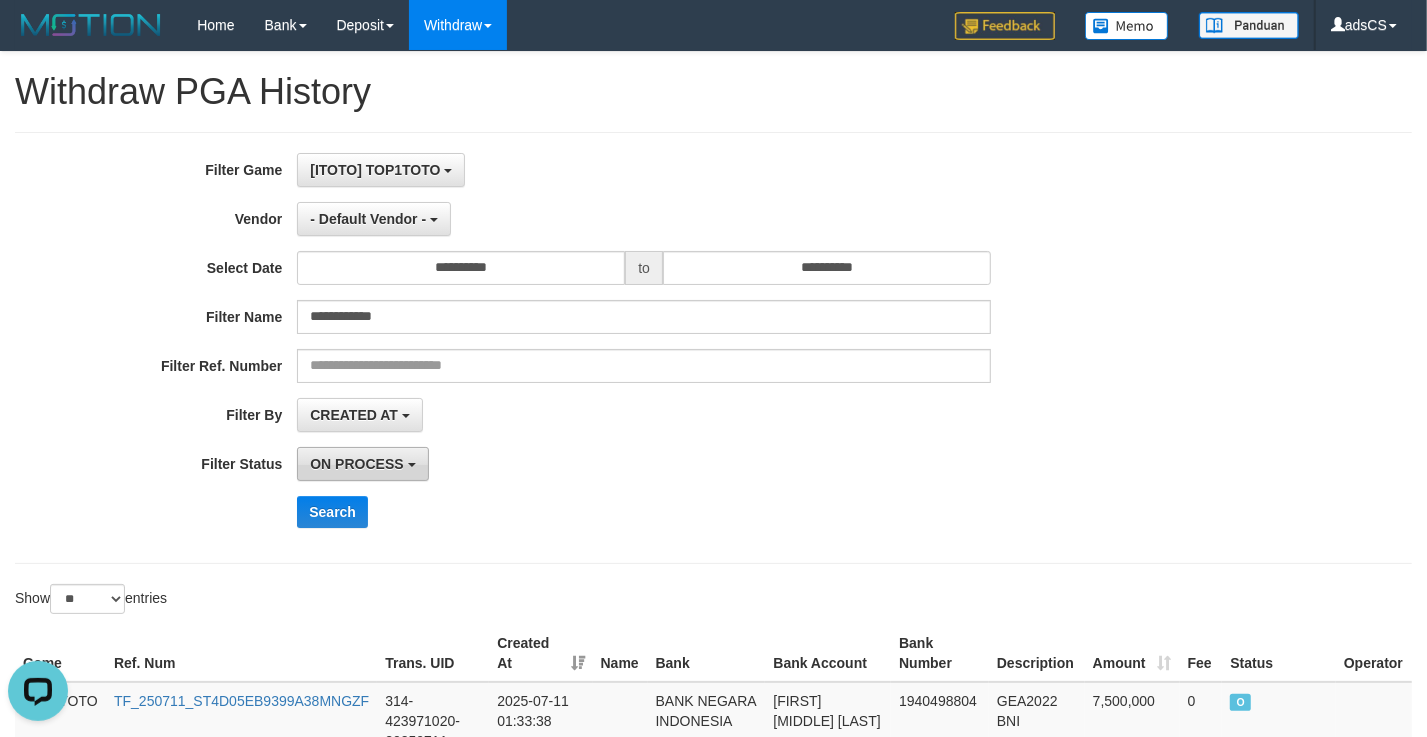 click on "ON PROCESS" at bounding box center [356, 464] 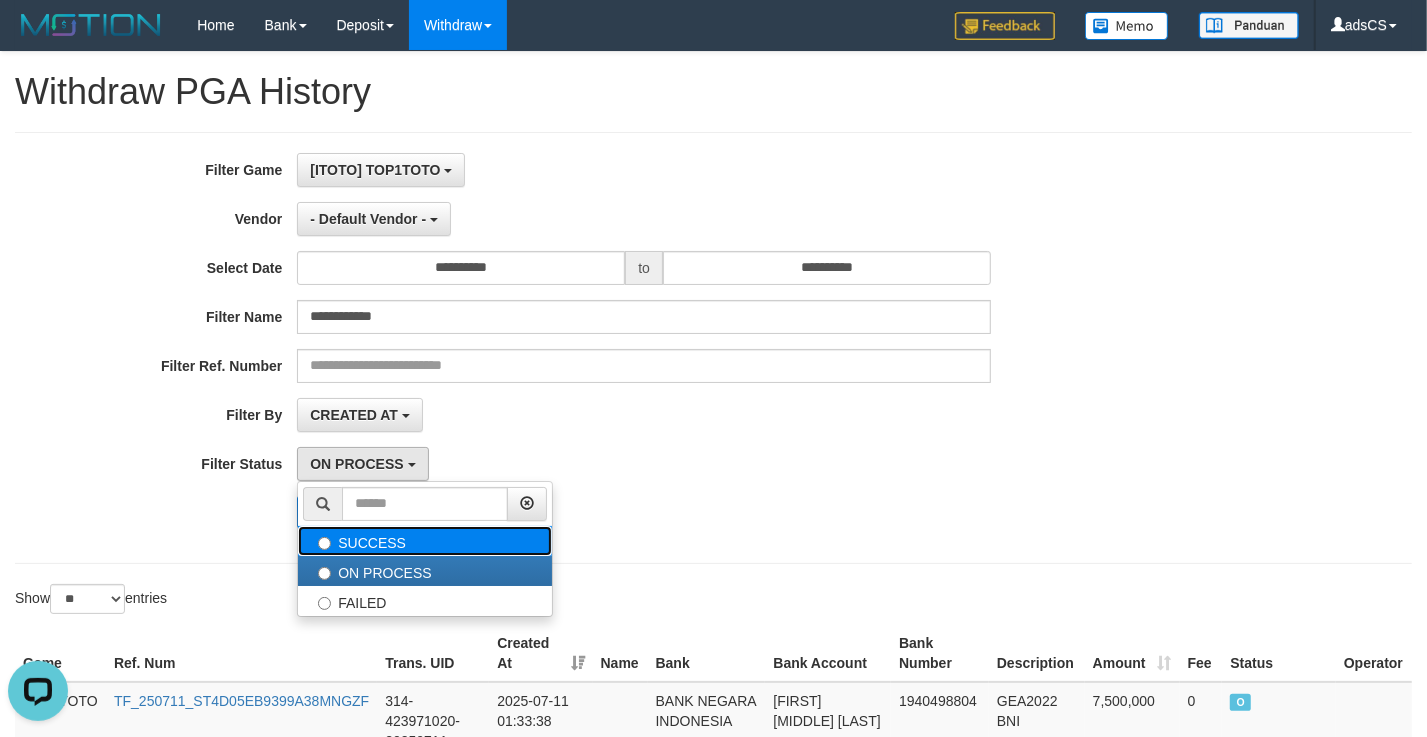 click on "SUCCESS" at bounding box center (425, 541) 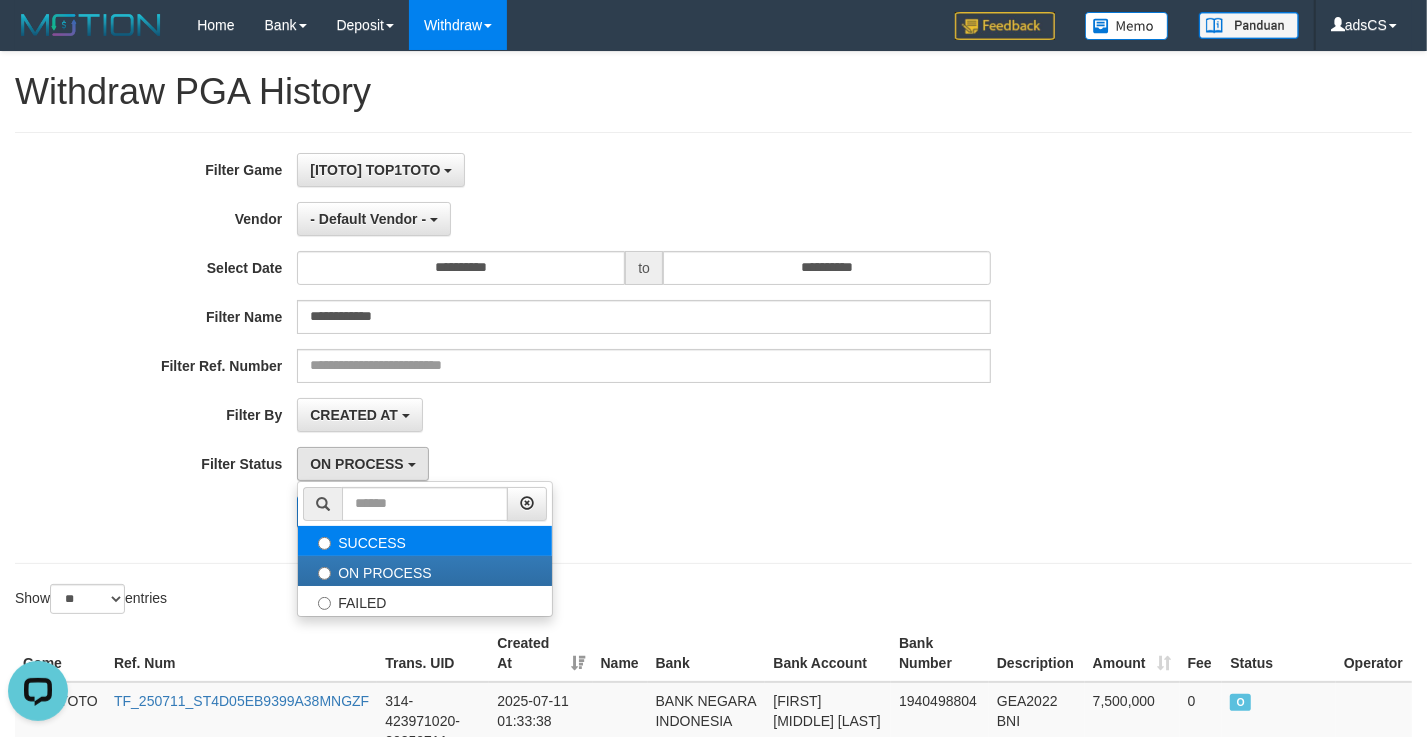 select on "*" 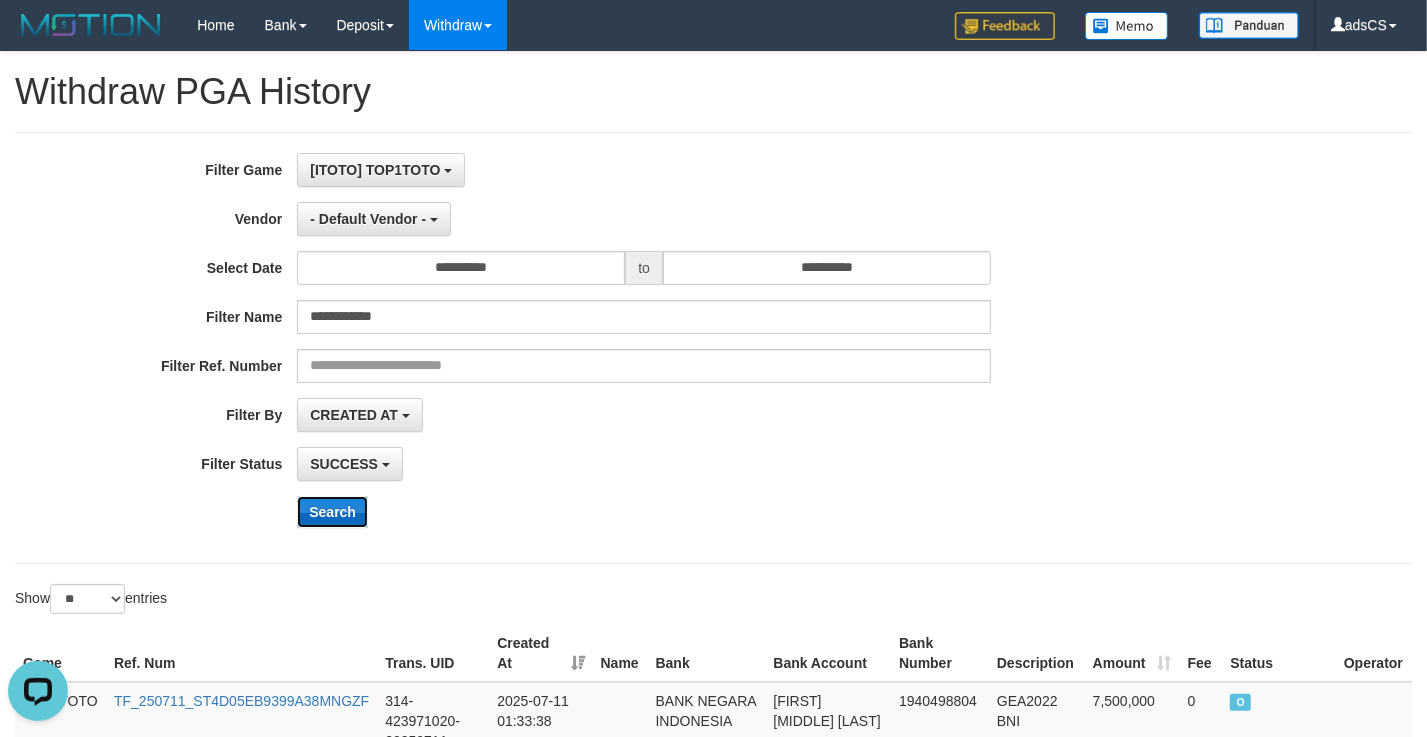 click on "Search" at bounding box center (332, 512) 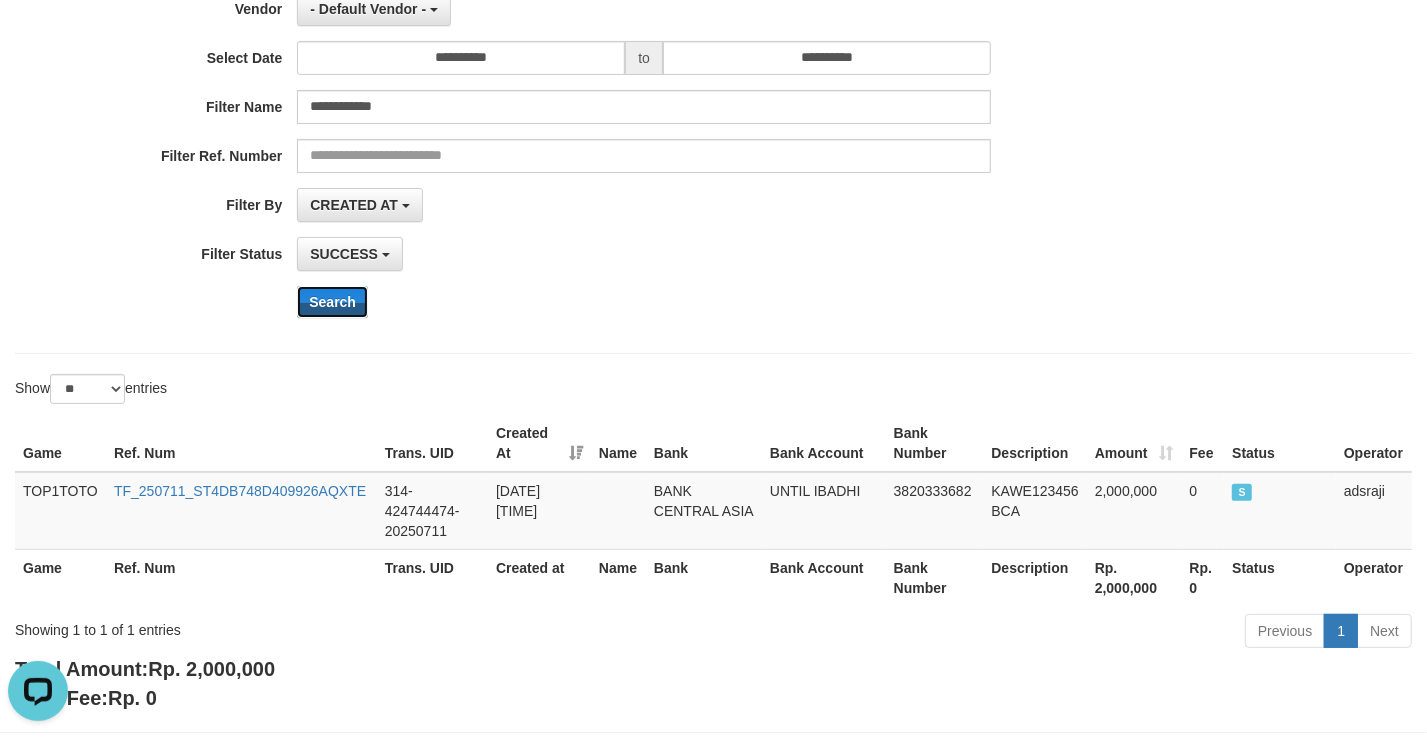 scroll, scrollTop: 272, scrollLeft: 0, axis: vertical 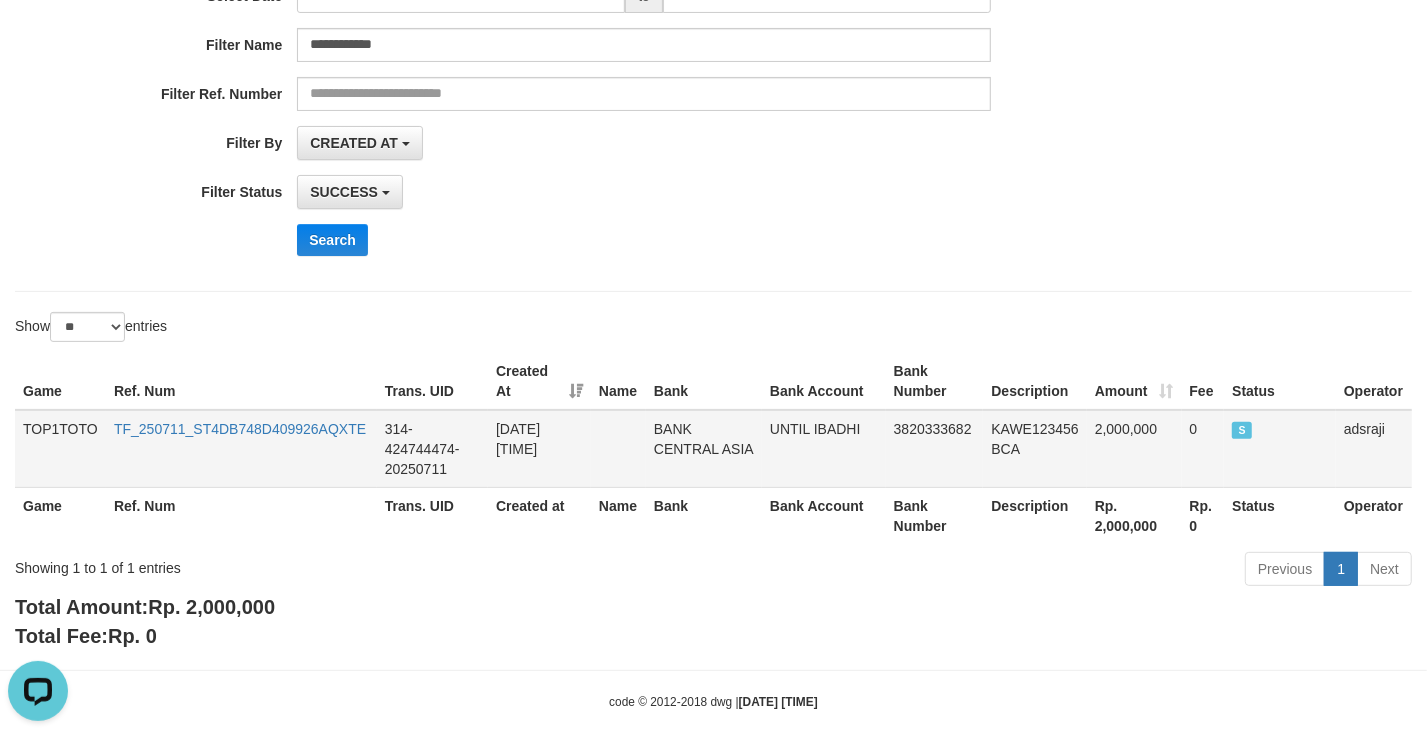 click on "KAWE123456 BCA" at bounding box center (1034, 449) 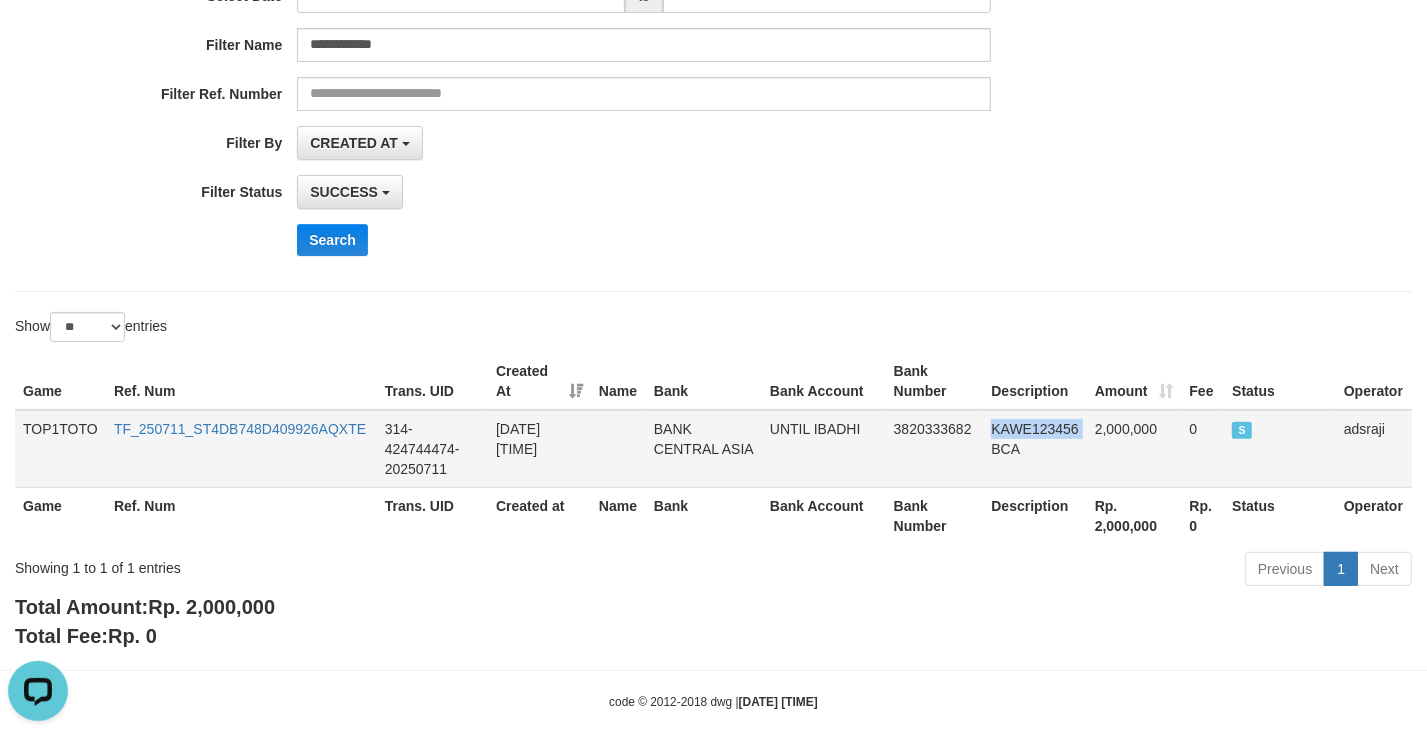 click on "KAWE123456 BCA" at bounding box center (1034, 449) 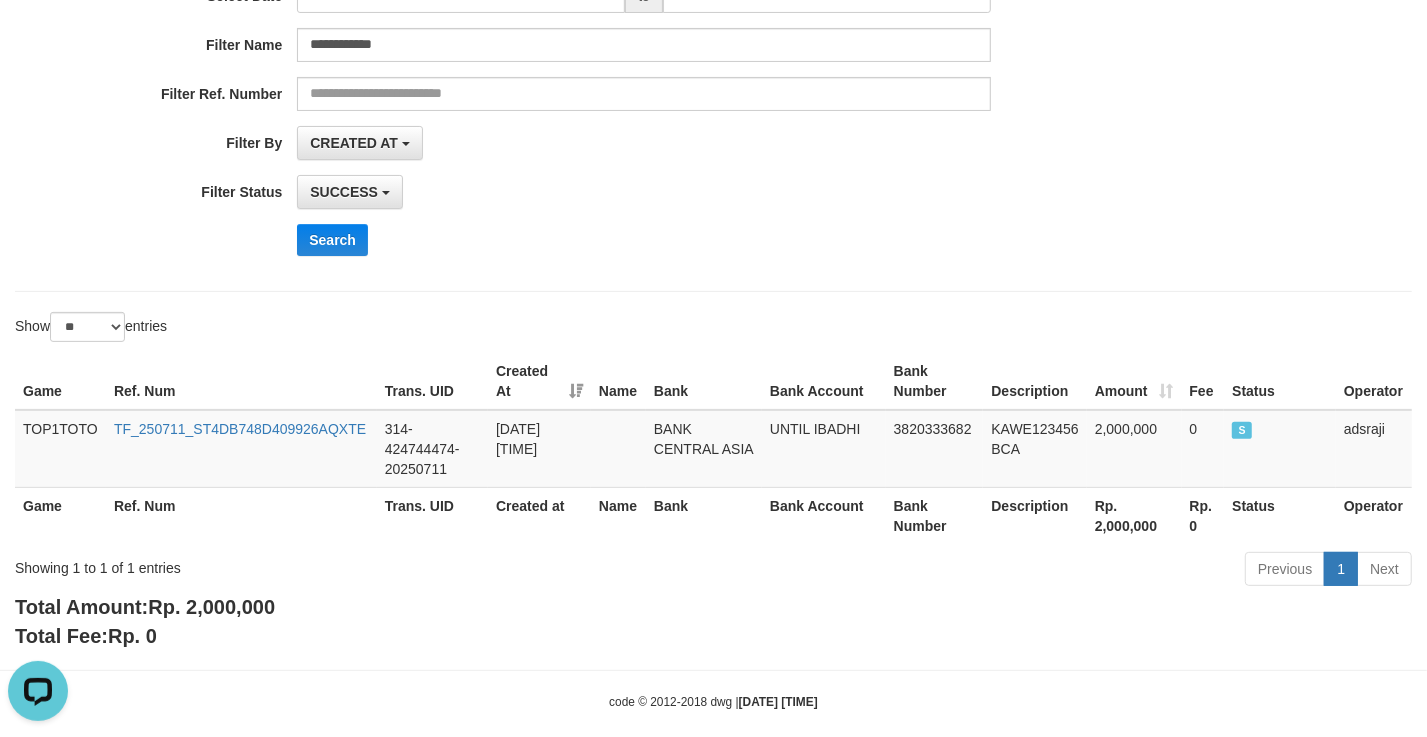 click on "**********" at bounding box center [594, 76] 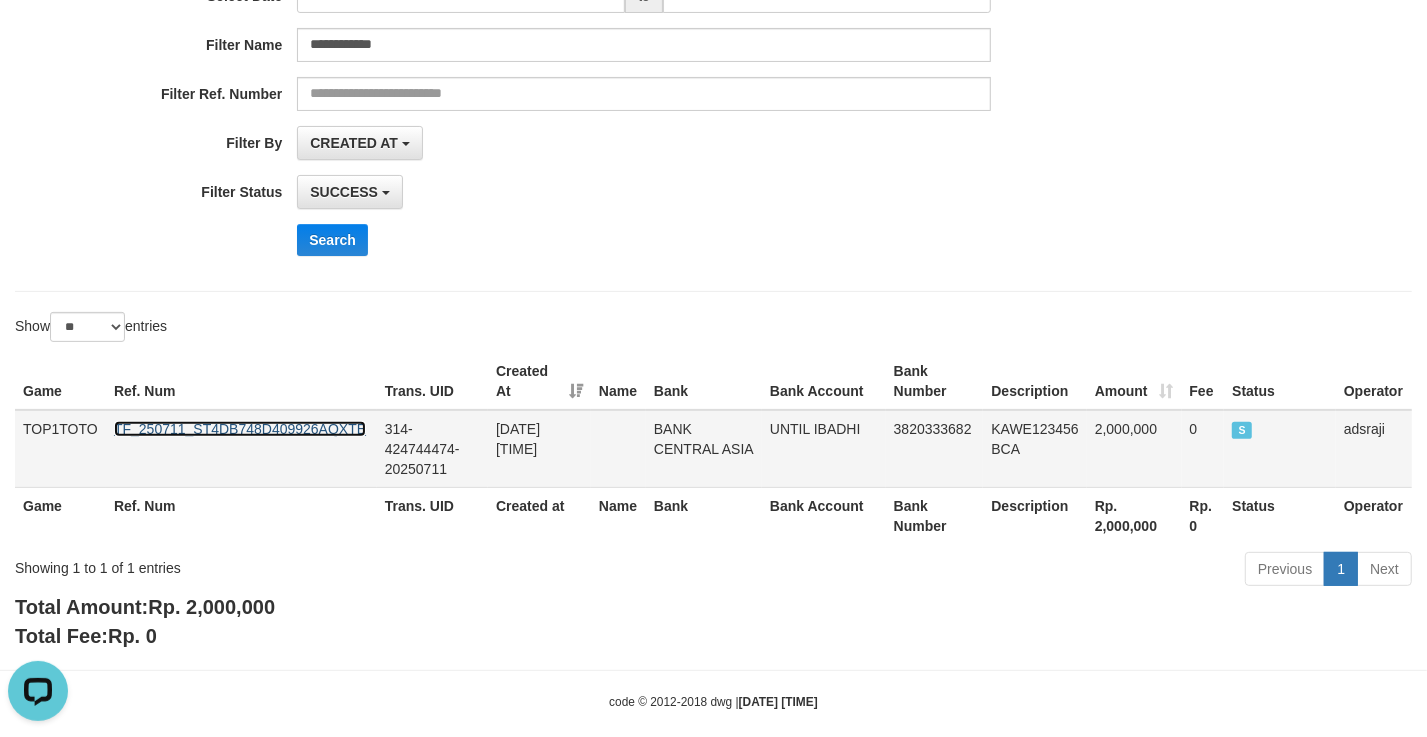 click on "TF_250711_ST4DB748D409926AQXTE" at bounding box center [240, 429] 